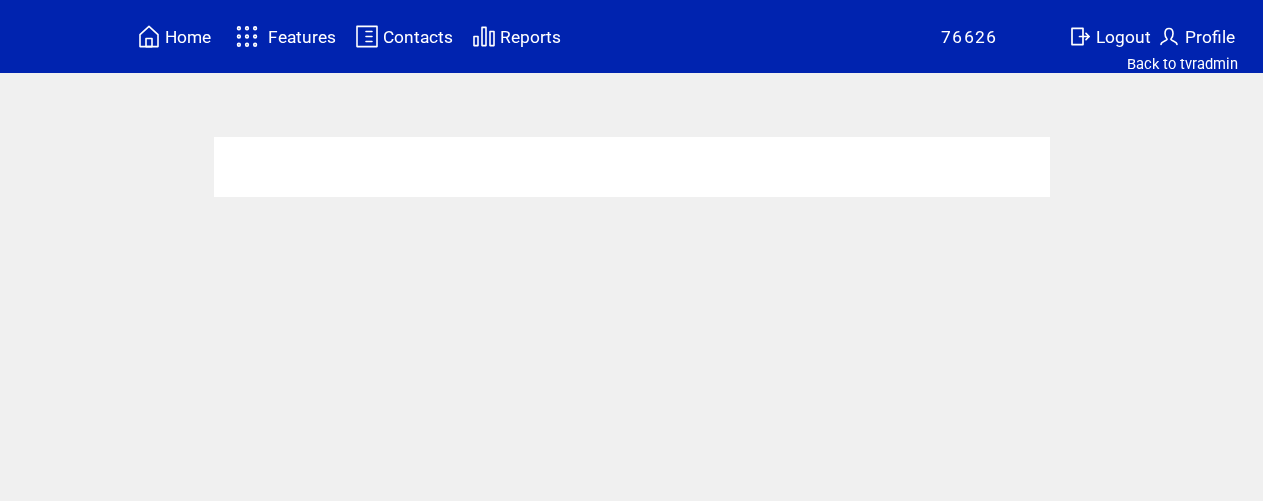 scroll, scrollTop: 0, scrollLeft: 0, axis: both 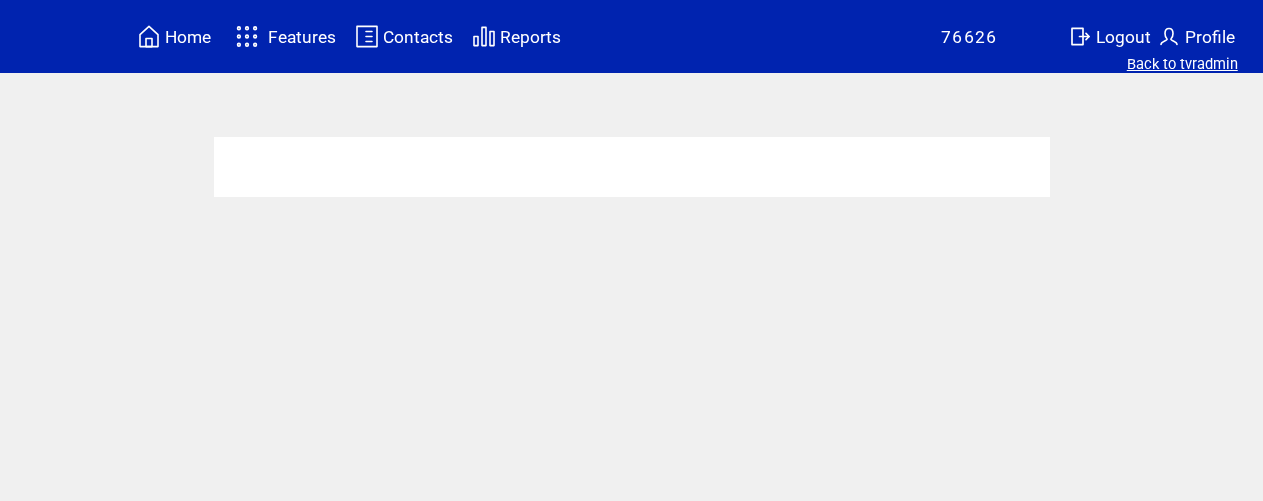 click on "Back to tvradmin" at bounding box center [1182, 64] 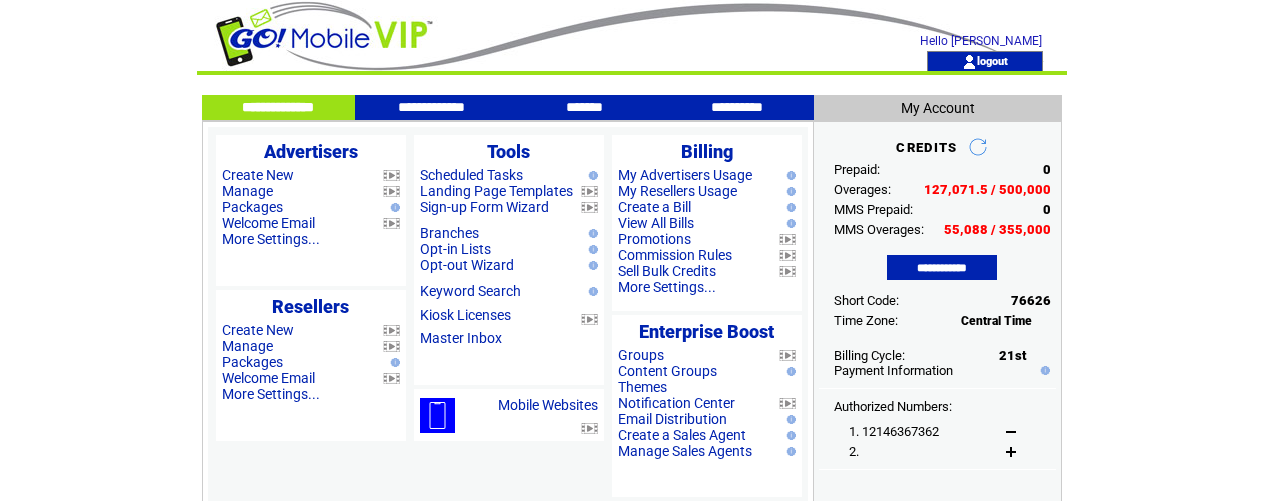scroll, scrollTop: 0, scrollLeft: 0, axis: both 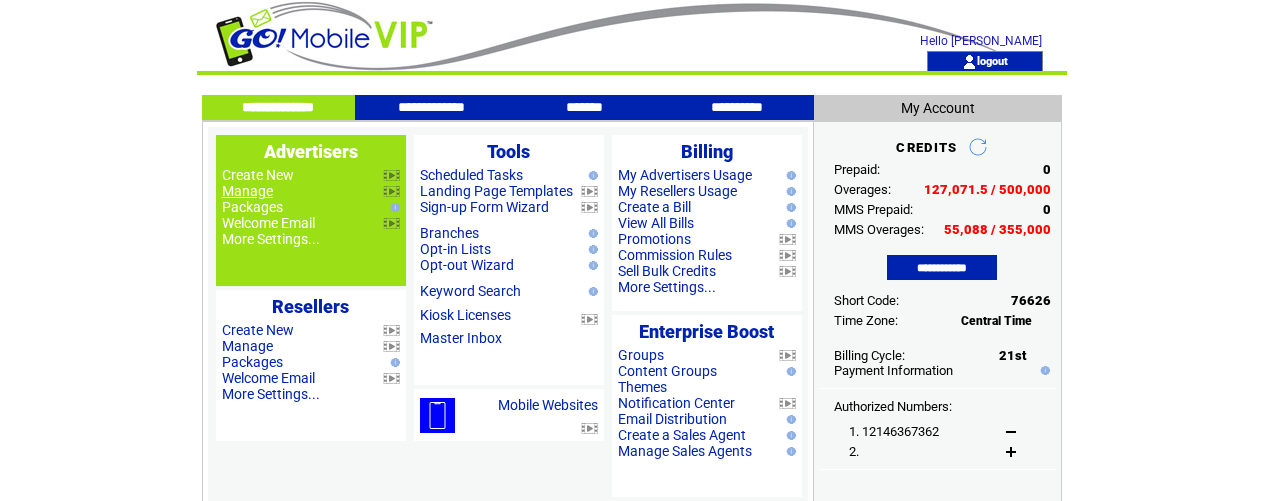 click on "Manage" at bounding box center (247, 191) 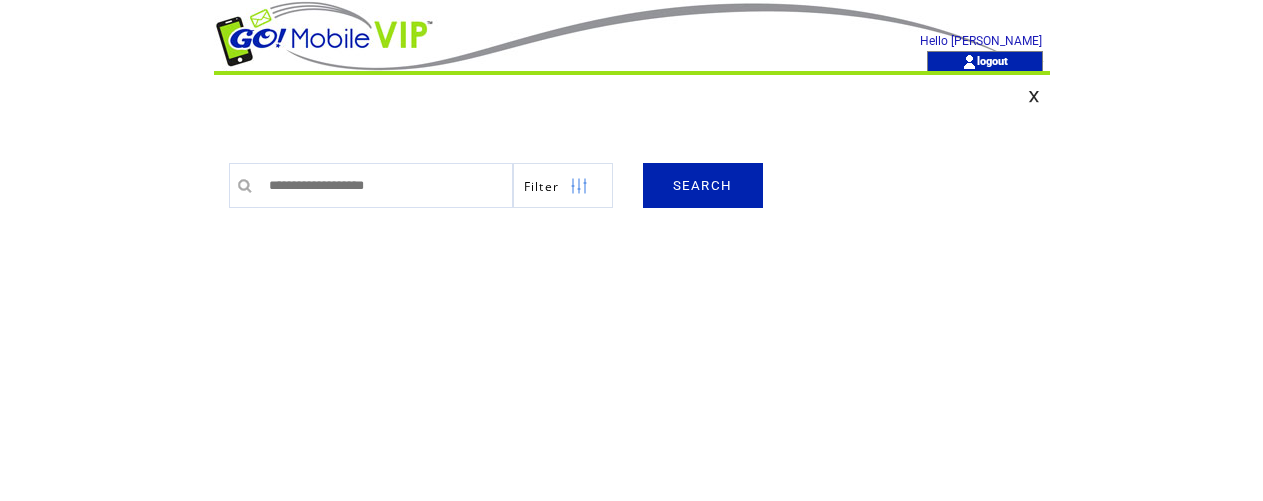 scroll, scrollTop: 0, scrollLeft: 0, axis: both 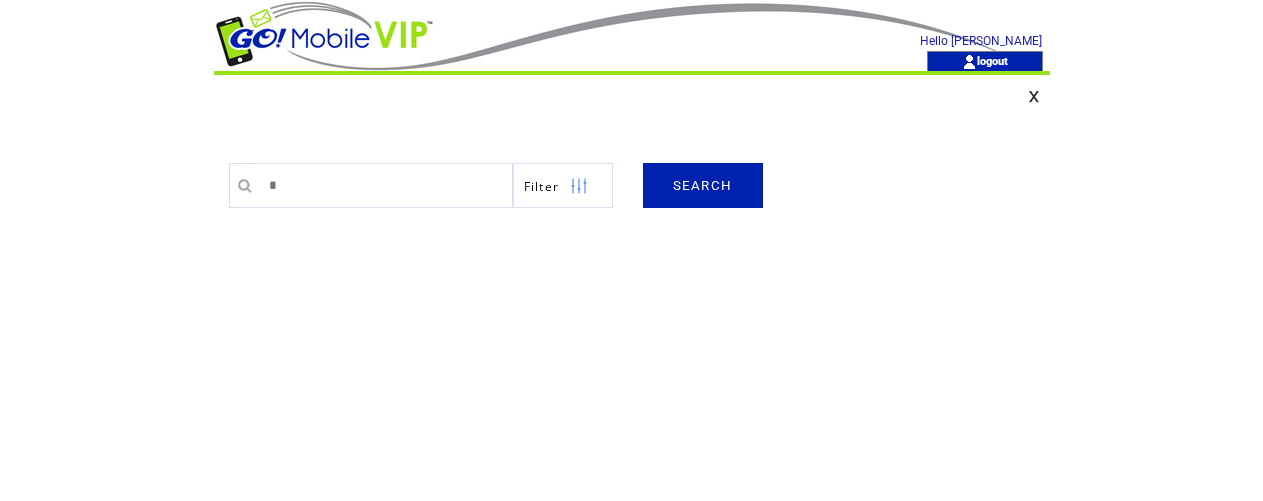 type on "*******" 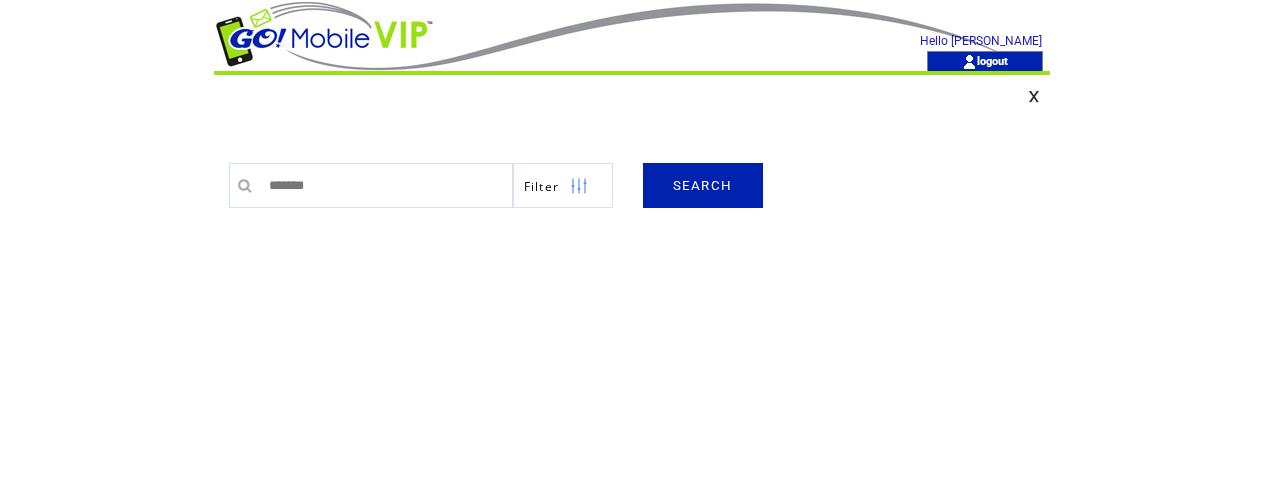 click on "SEARCH" at bounding box center (703, 185) 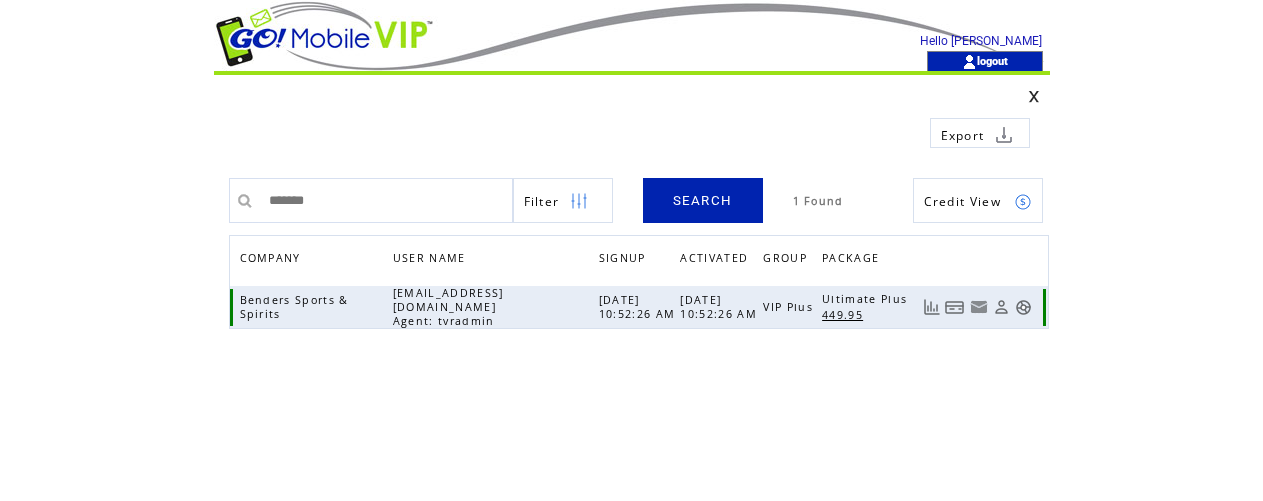 scroll, scrollTop: 0, scrollLeft: 0, axis: both 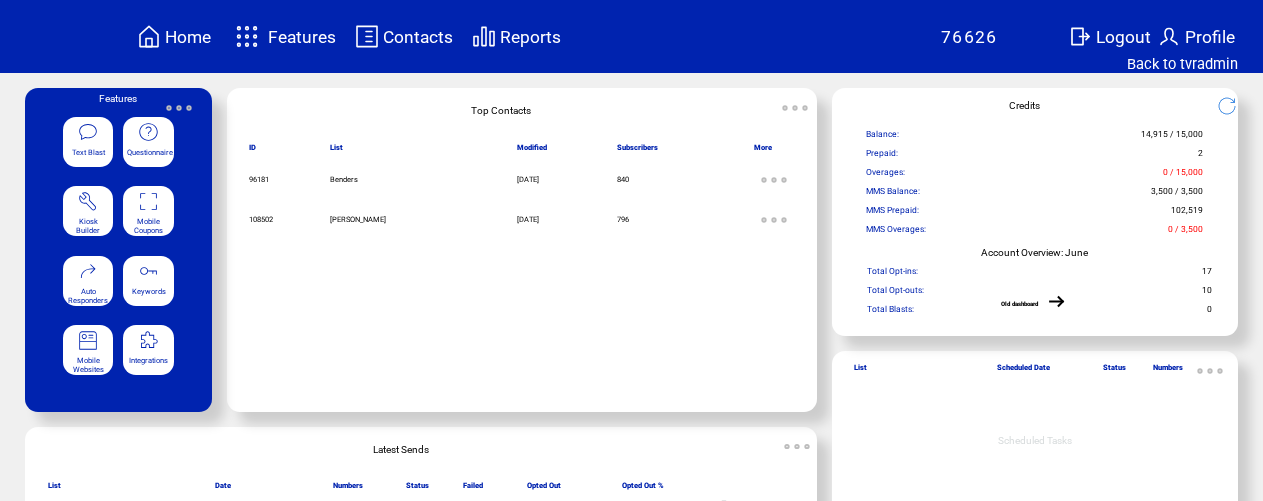 click on "Features" at bounding box center [302, 37] 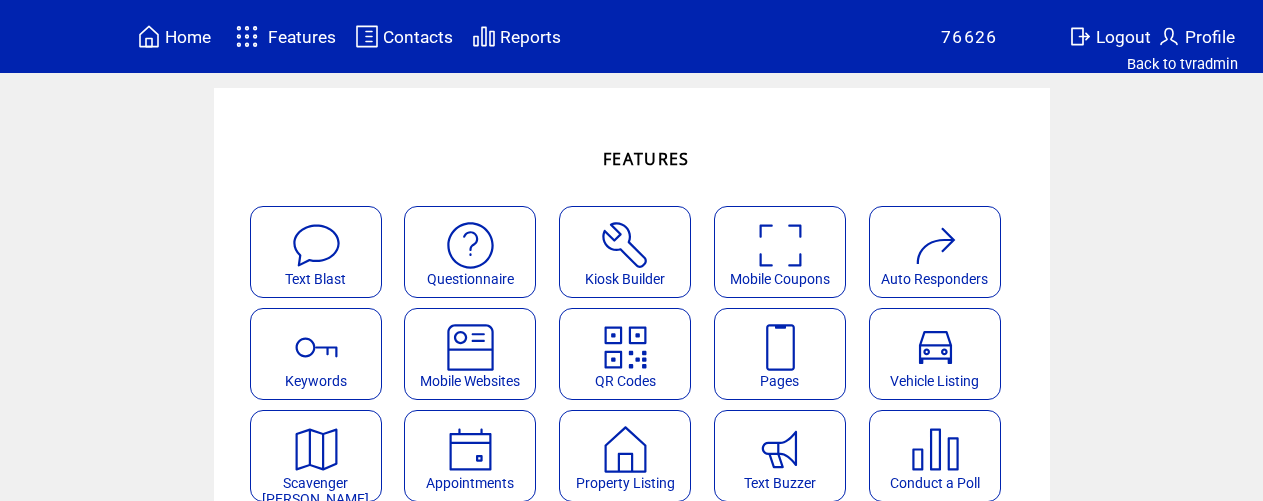 scroll, scrollTop: 371, scrollLeft: 0, axis: vertical 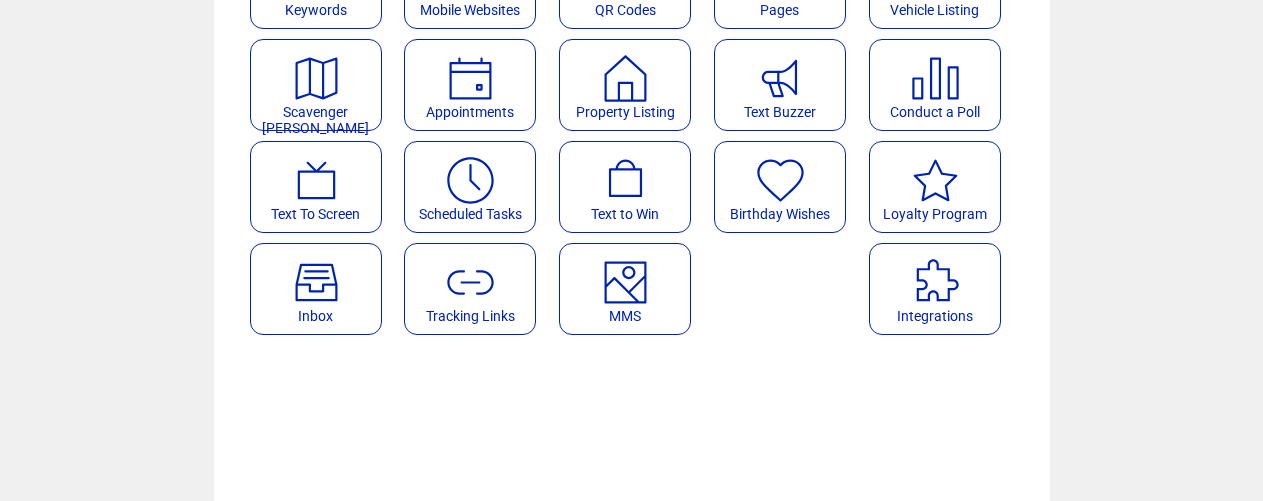 click at bounding box center [625, 275] 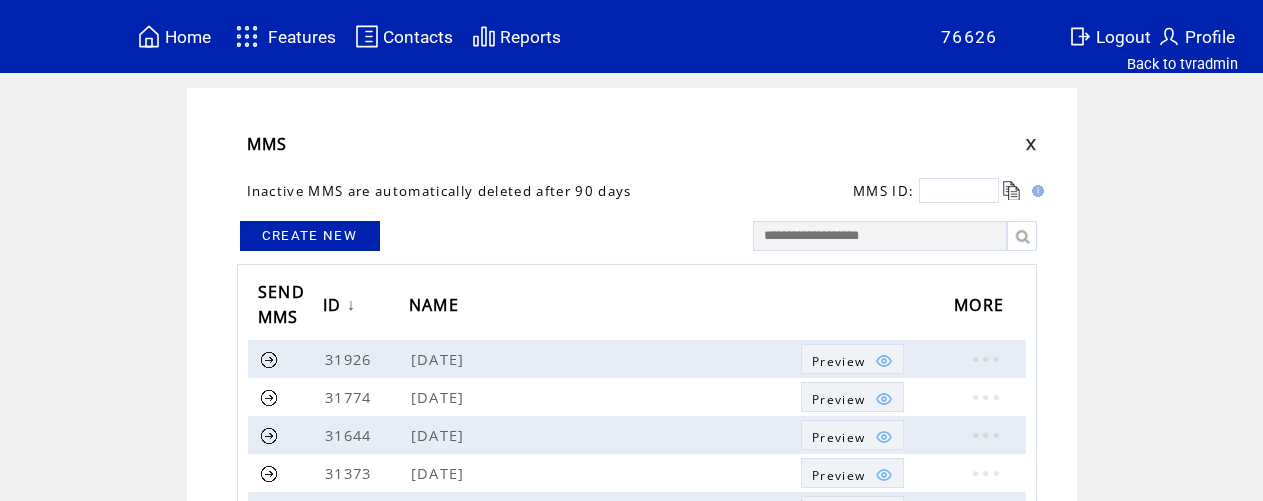 scroll, scrollTop: 0, scrollLeft: 0, axis: both 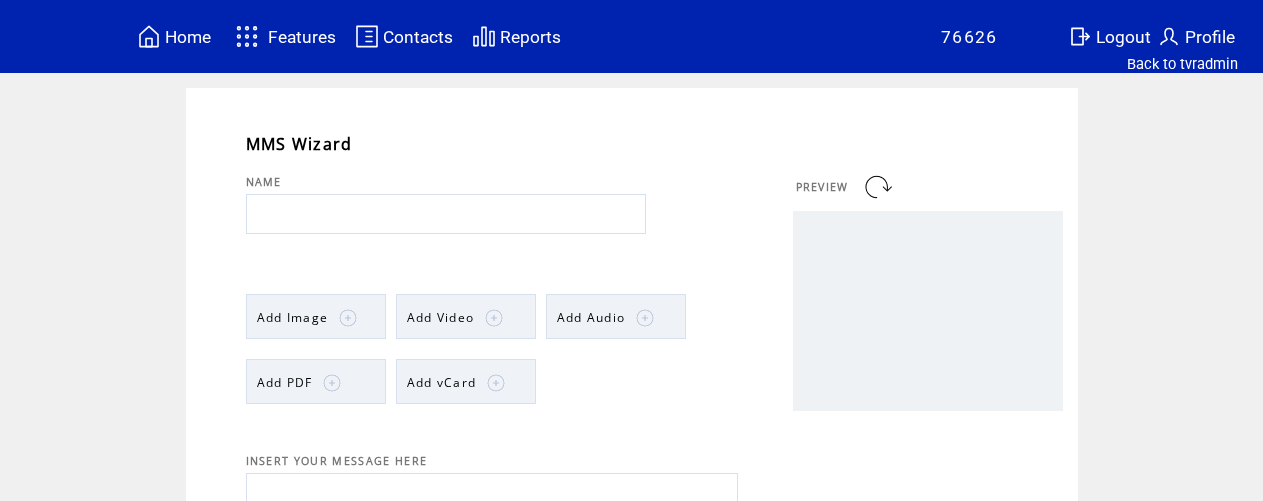 click at bounding box center [446, 214] 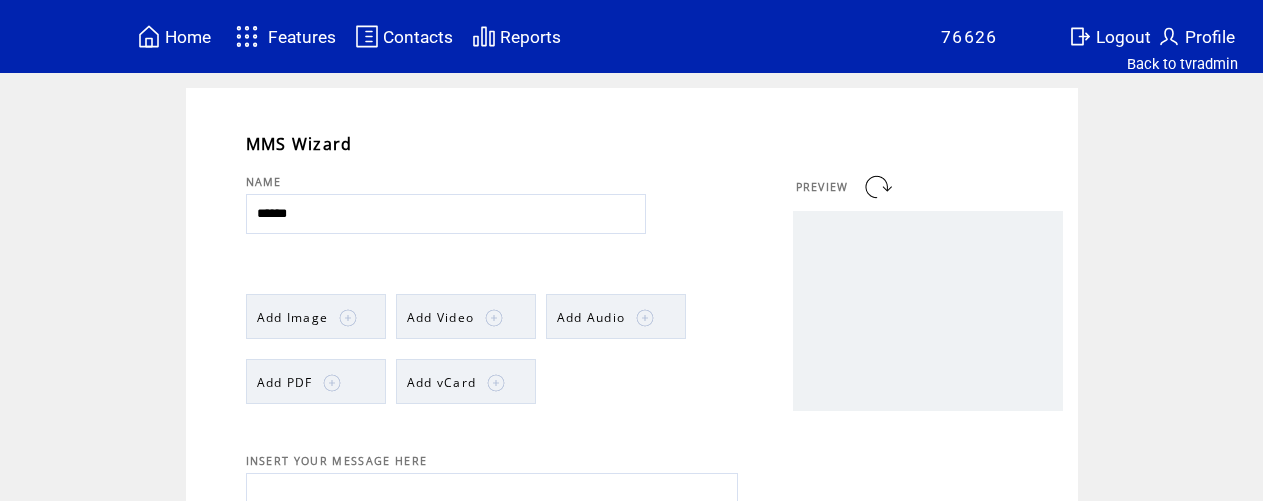 type on "******" 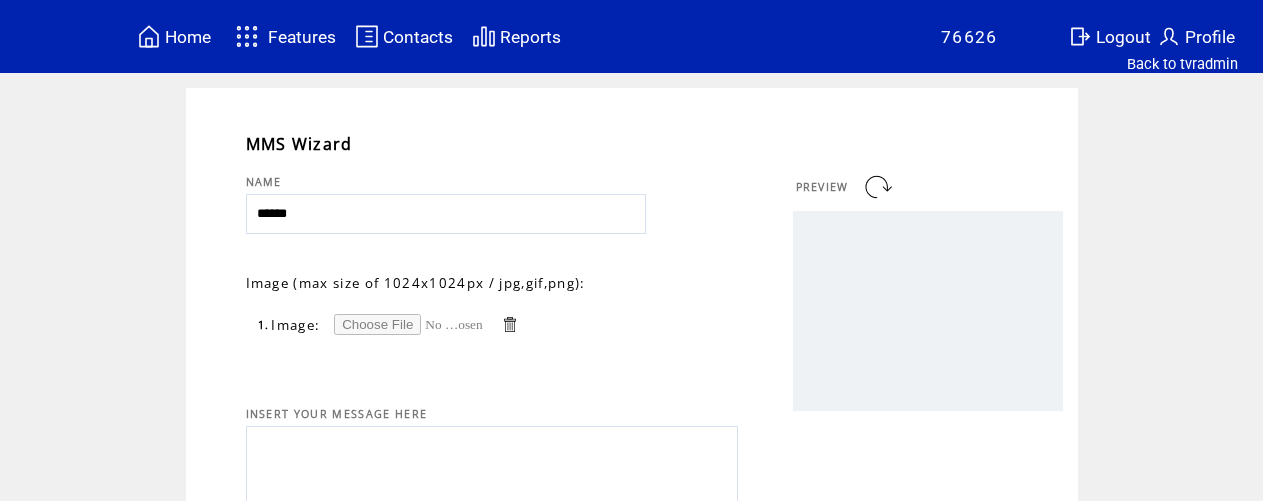 scroll, scrollTop: 0, scrollLeft: 0, axis: both 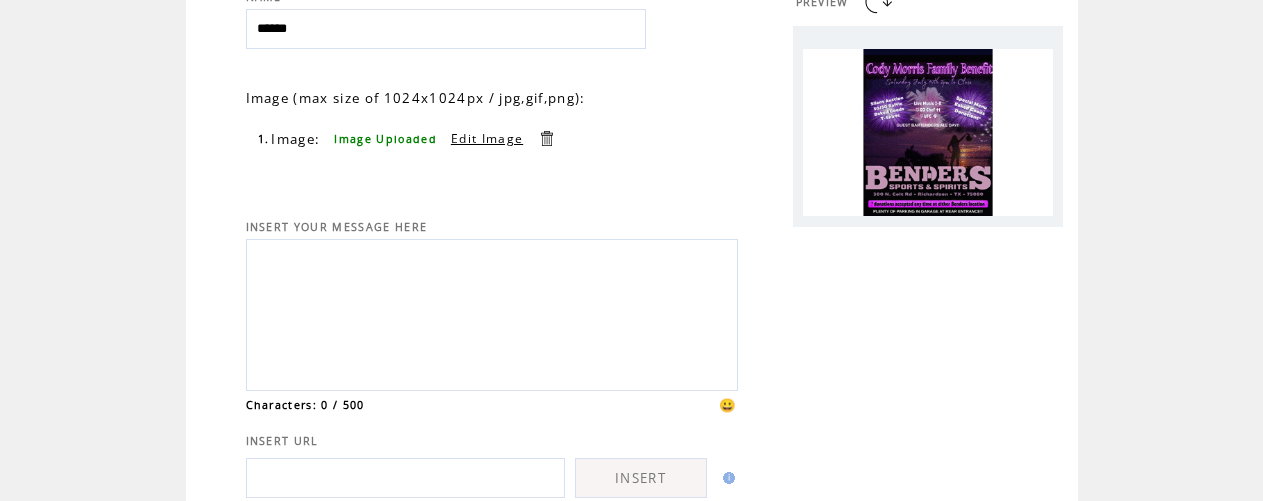 click at bounding box center (492, 312) 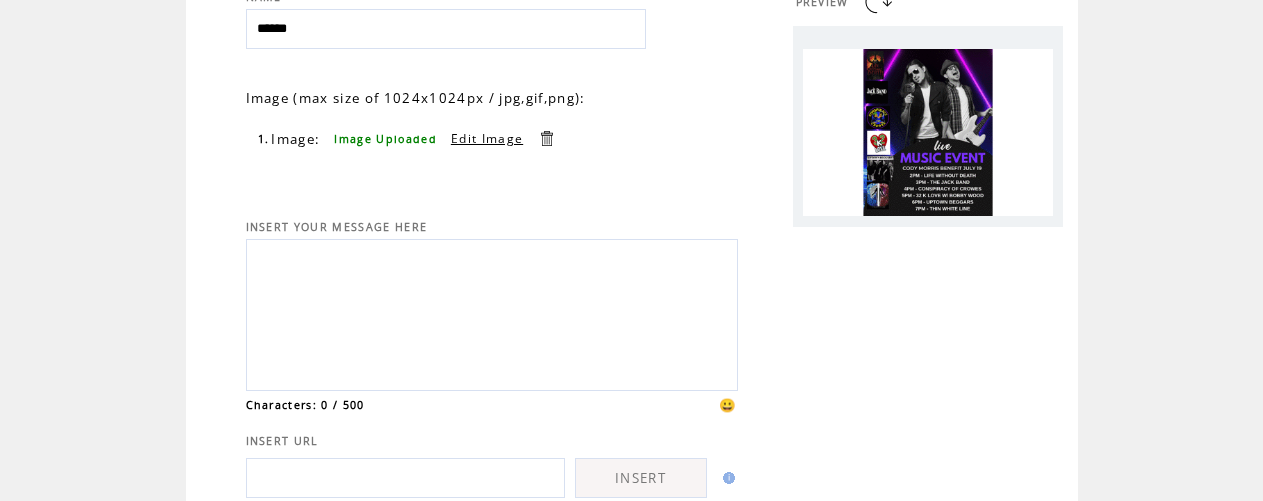 paste on "**********" 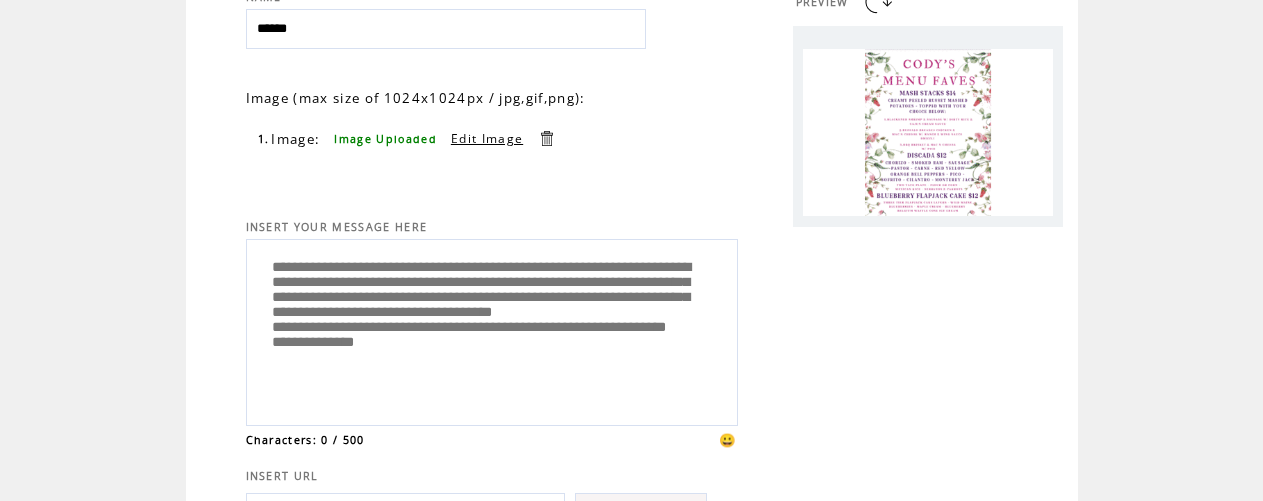 scroll, scrollTop: 0, scrollLeft: 0, axis: both 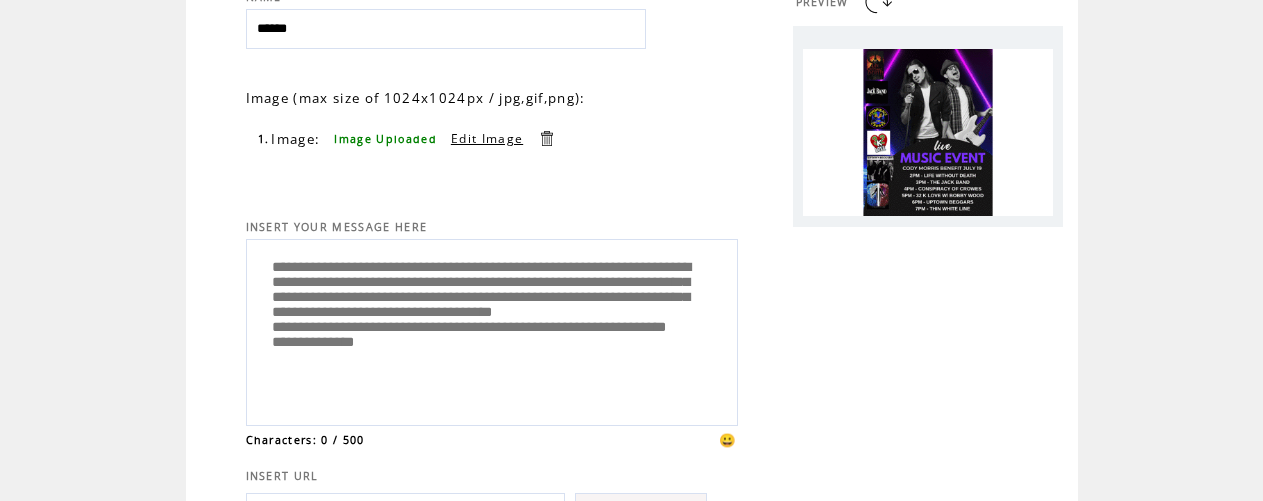 click on "**********" at bounding box center (492, 330) 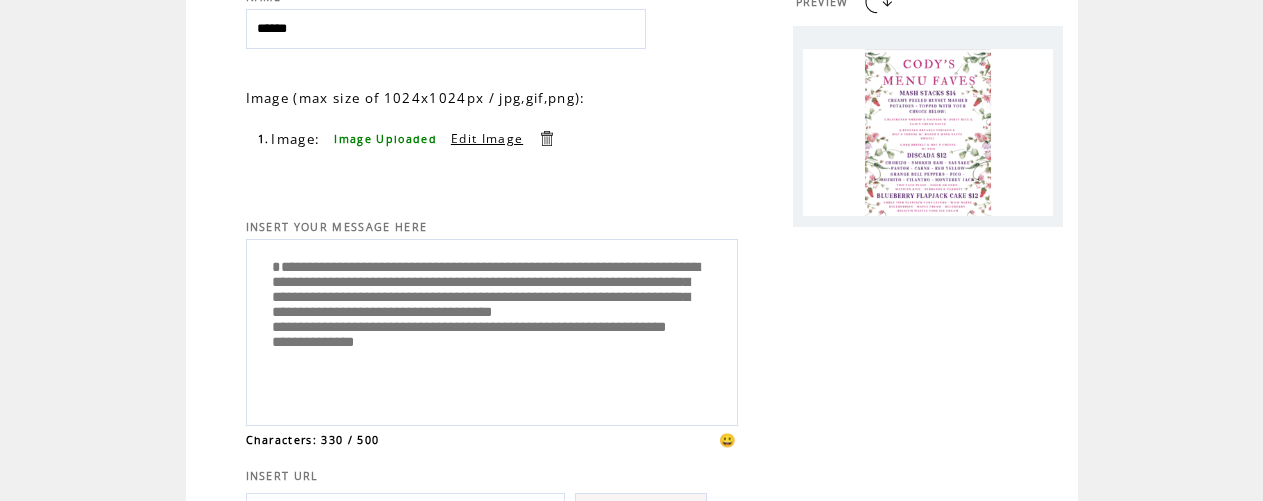 click on "**********" at bounding box center [492, 330] 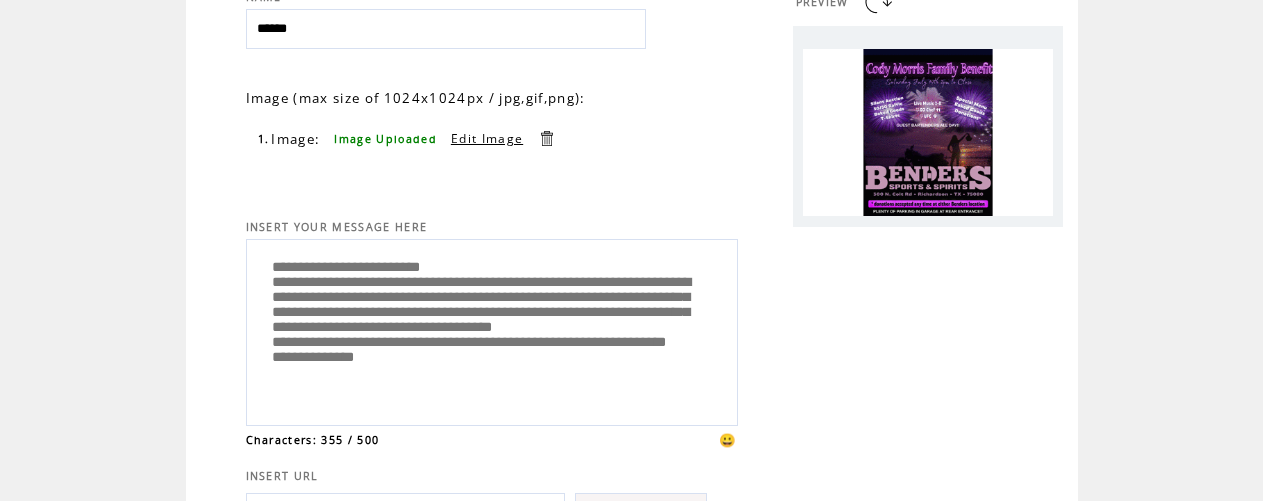 scroll, scrollTop: 0, scrollLeft: 0, axis: both 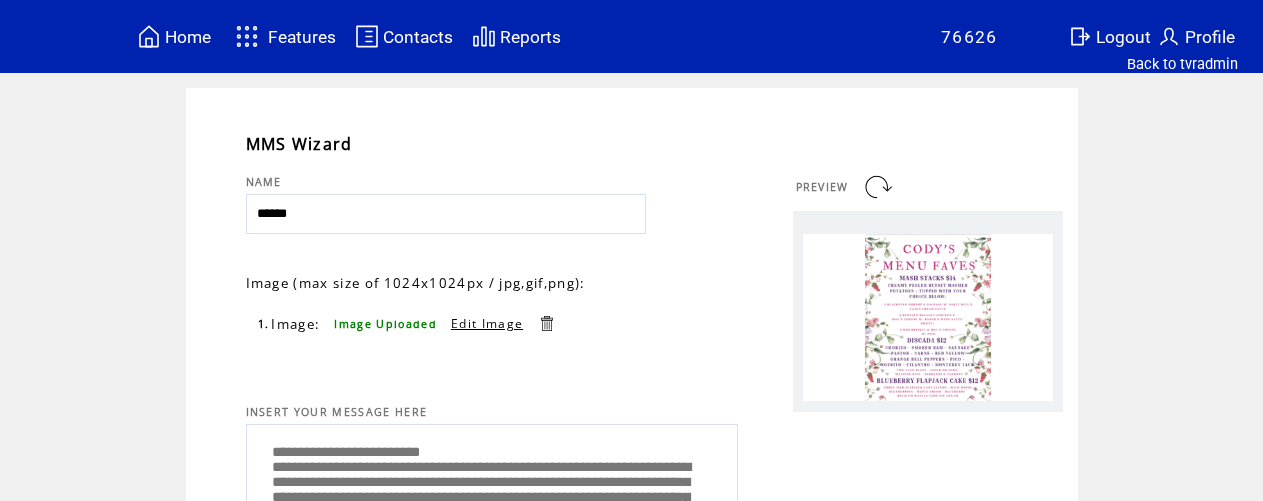 type on "**********" 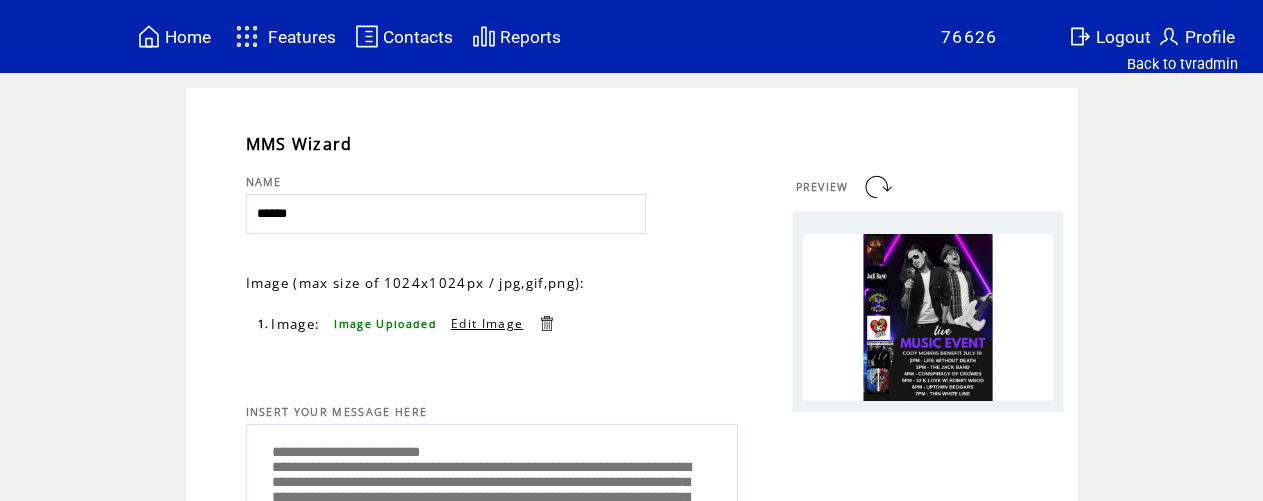 click at bounding box center (878, 187) 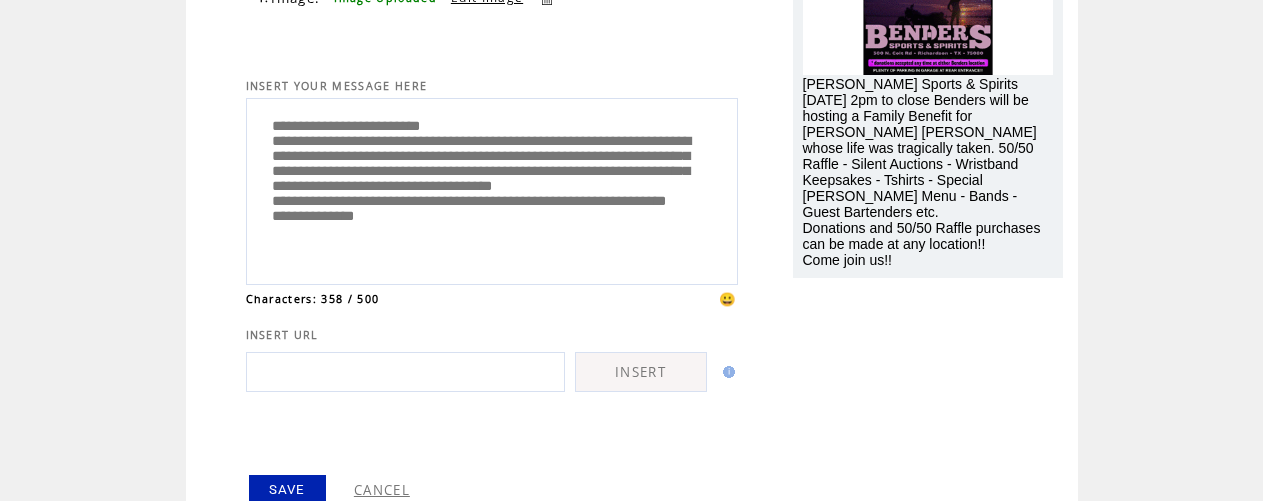 scroll, scrollTop: 394, scrollLeft: 0, axis: vertical 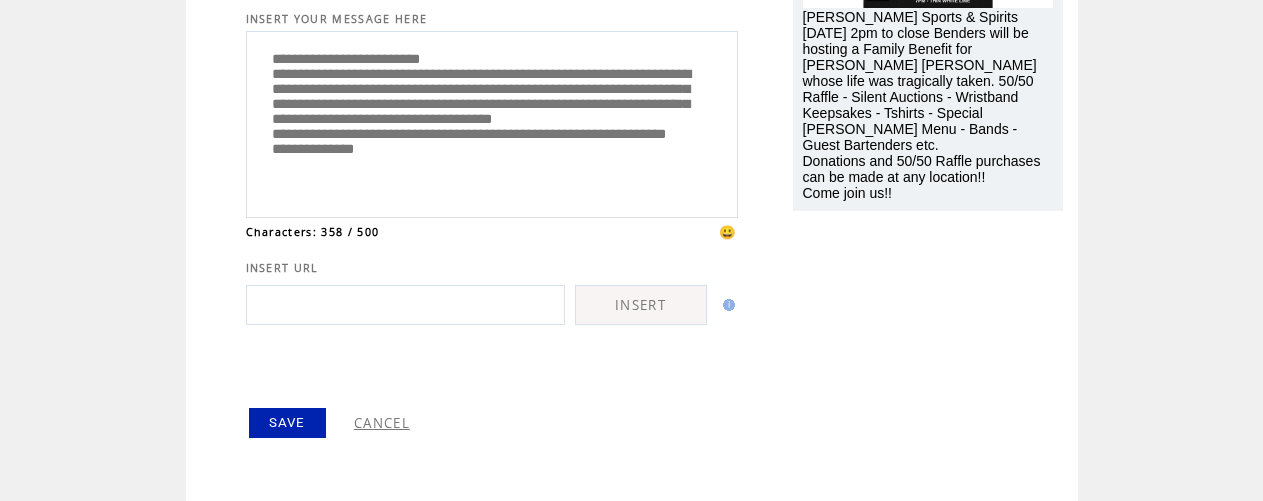 click on "SAVE" at bounding box center (287, 423) 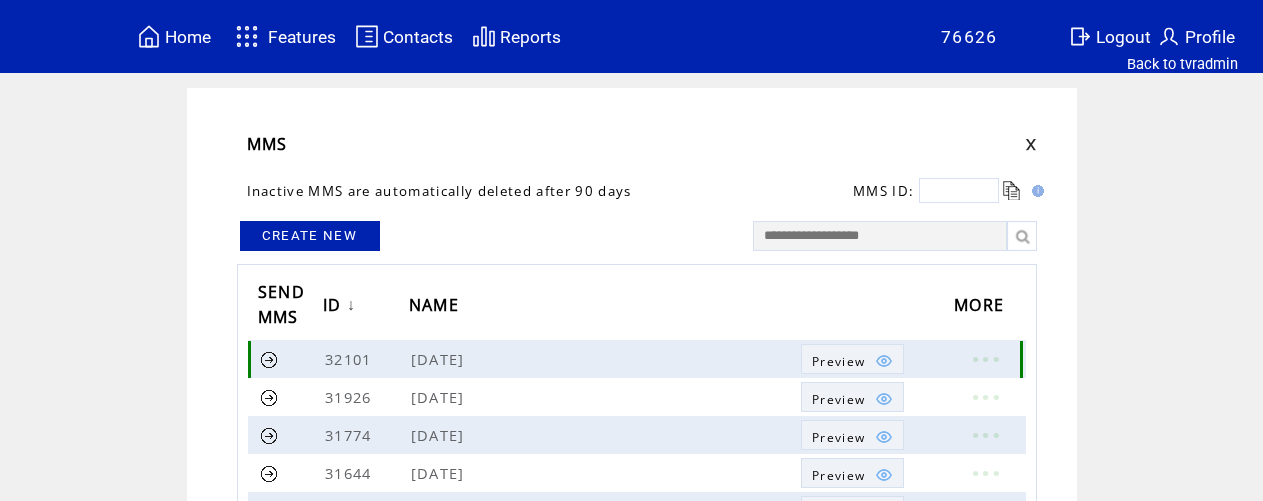 scroll, scrollTop: 0, scrollLeft: 0, axis: both 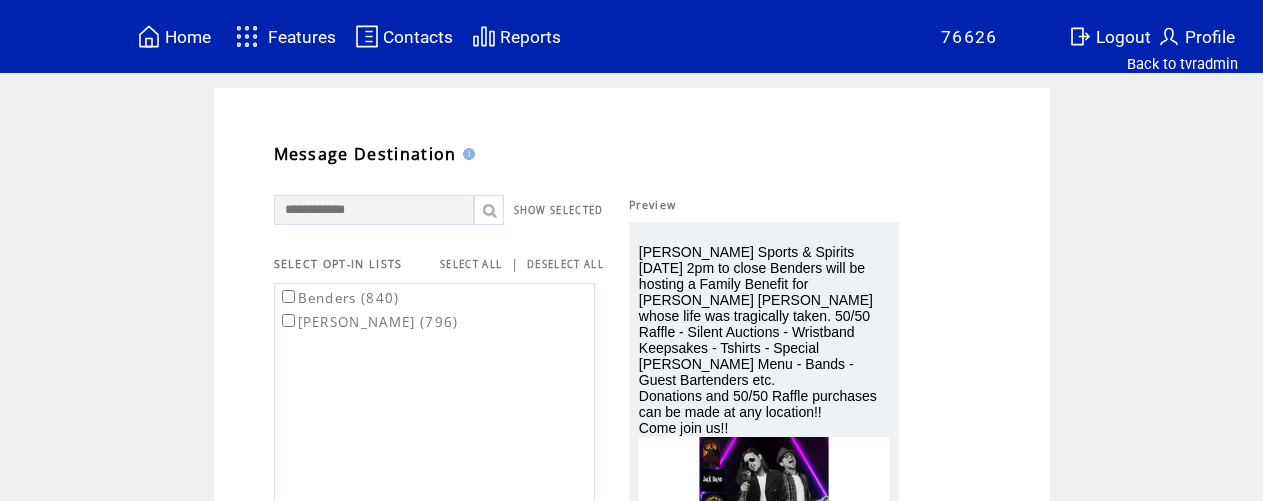 click on "SELECT ALL" at bounding box center (471, 264) 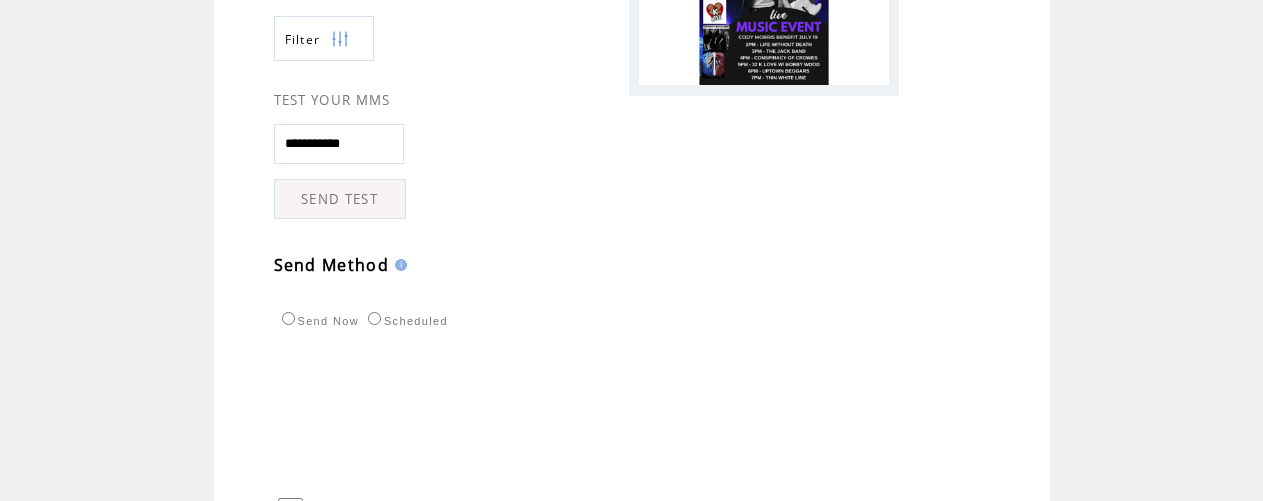 scroll, scrollTop: 520, scrollLeft: 0, axis: vertical 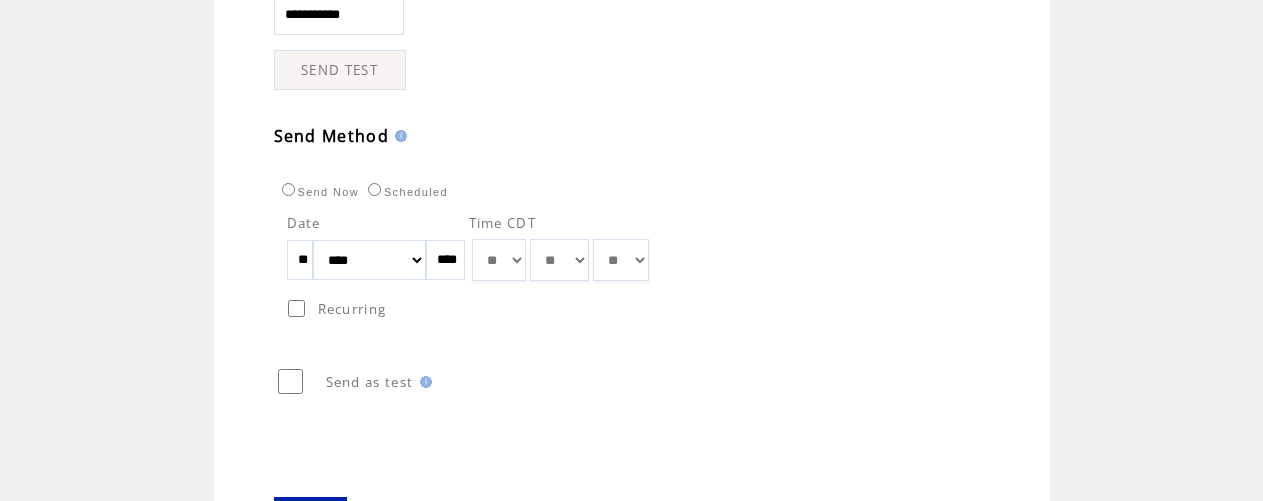 click on "**" at bounding box center [300, 260] 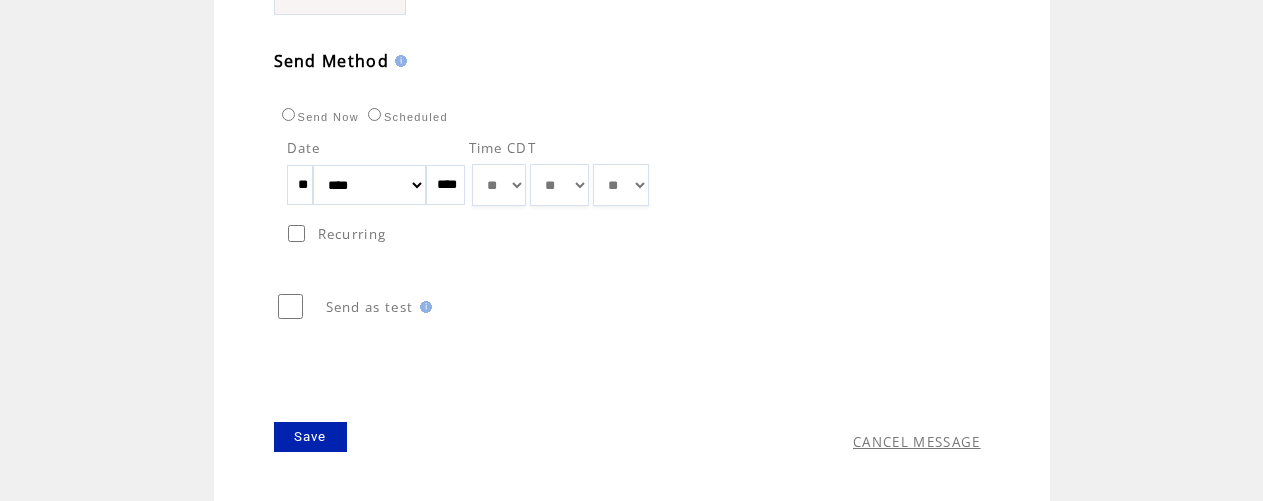 scroll, scrollTop: 764, scrollLeft: 0, axis: vertical 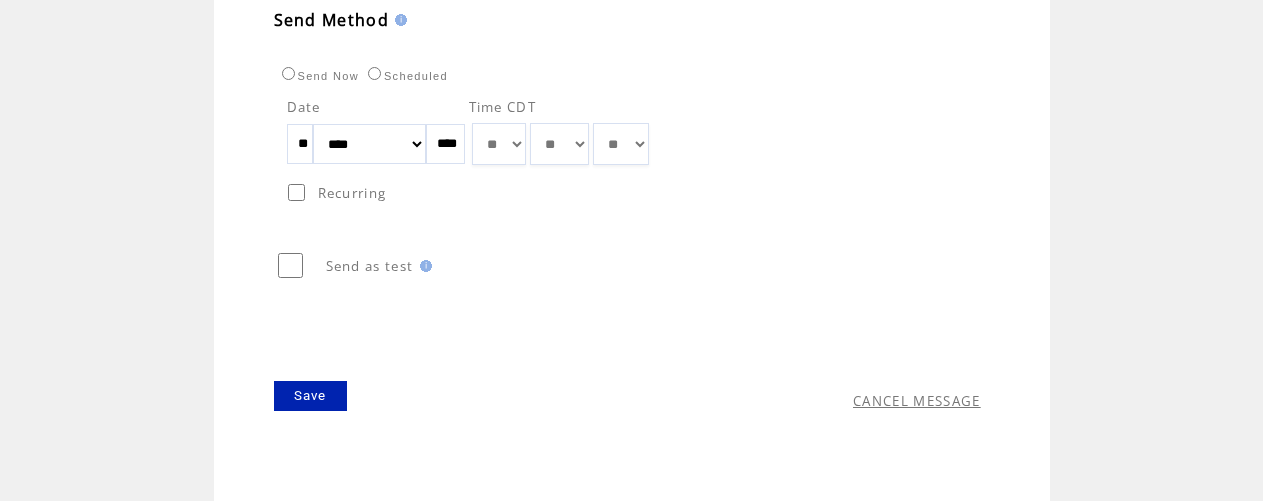 click on "Save" at bounding box center (310, 396) 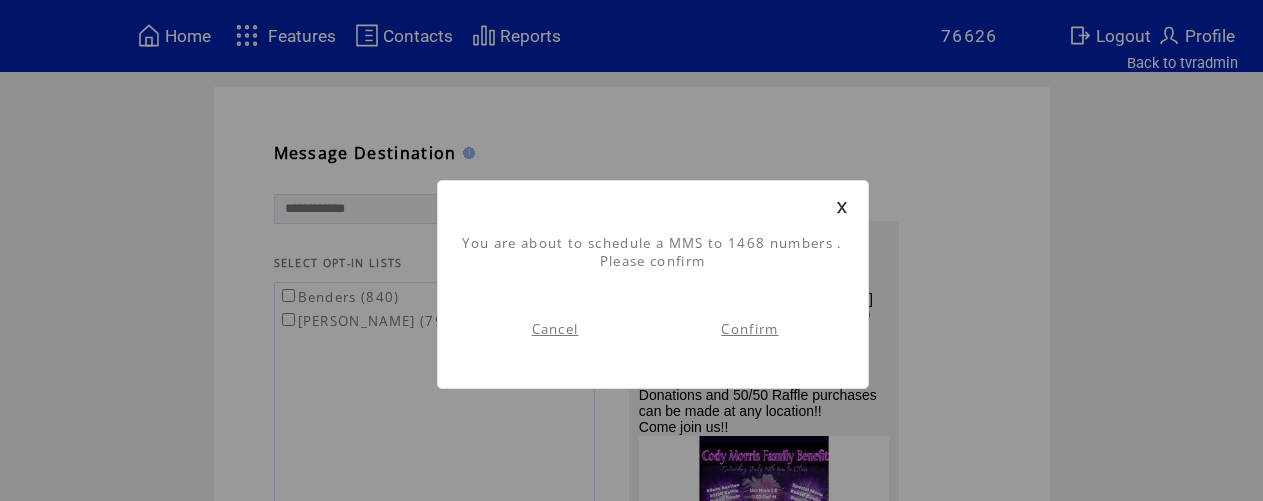 scroll, scrollTop: 1, scrollLeft: 0, axis: vertical 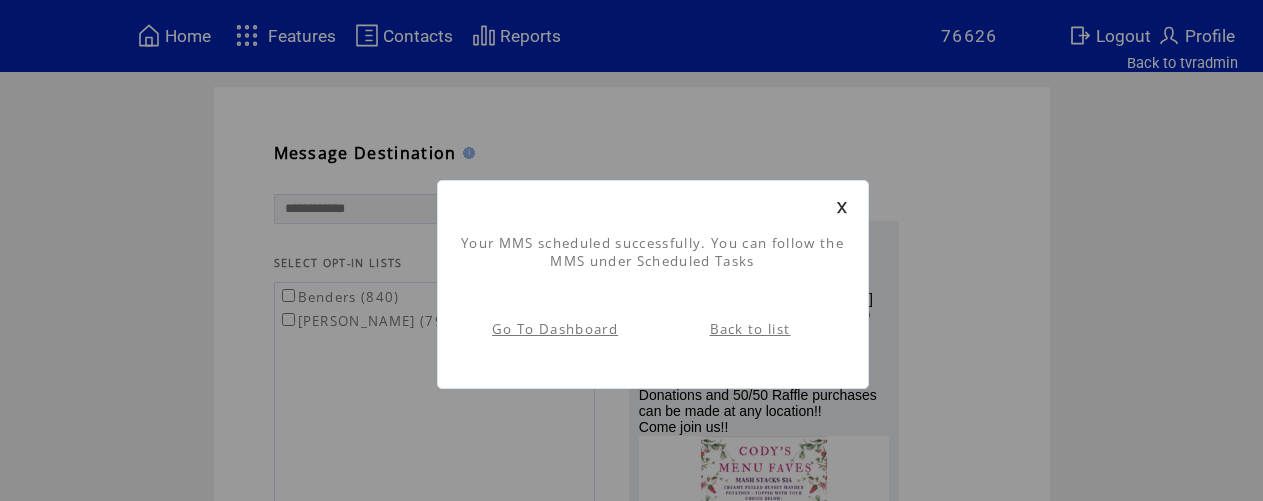 click on "Back to list" at bounding box center [750, 329] 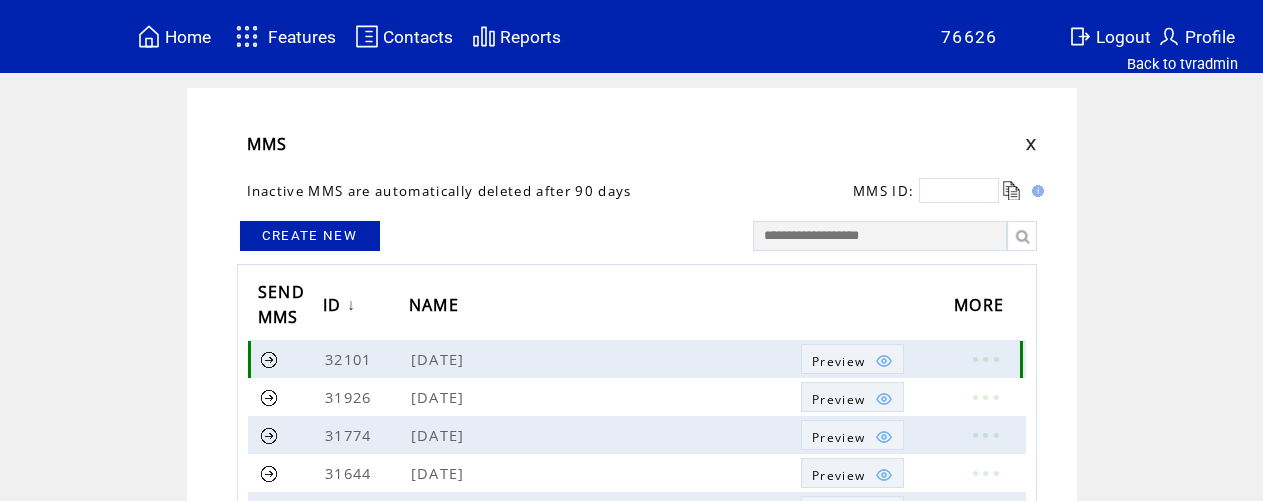scroll, scrollTop: 0, scrollLeft: 0, axis: both 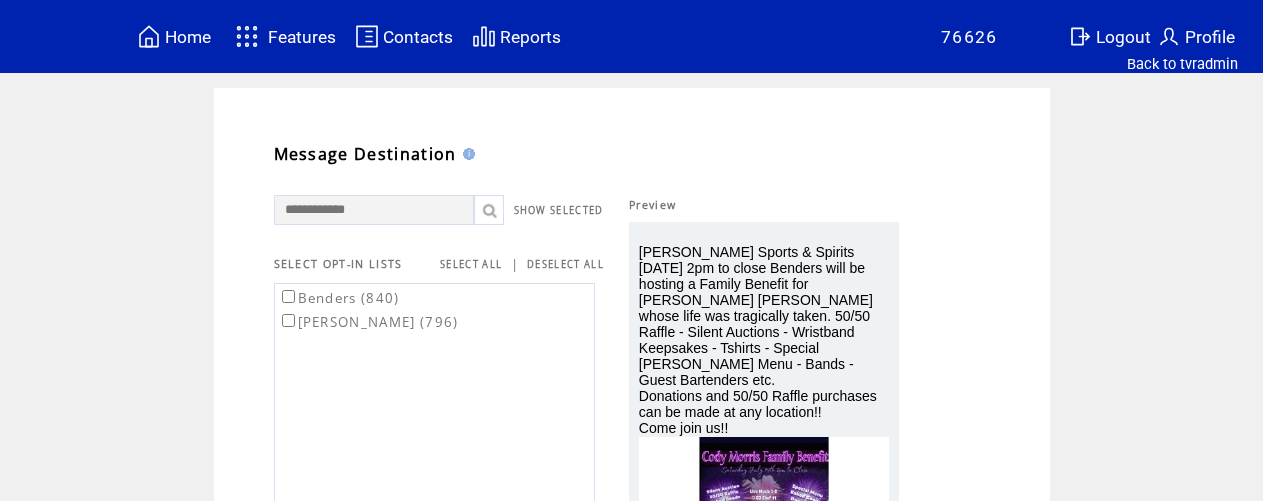 drag, startPoint x: 483, startPoint y: 262, endPoint x: 488, endPoint y: 288, distance: 26.476404 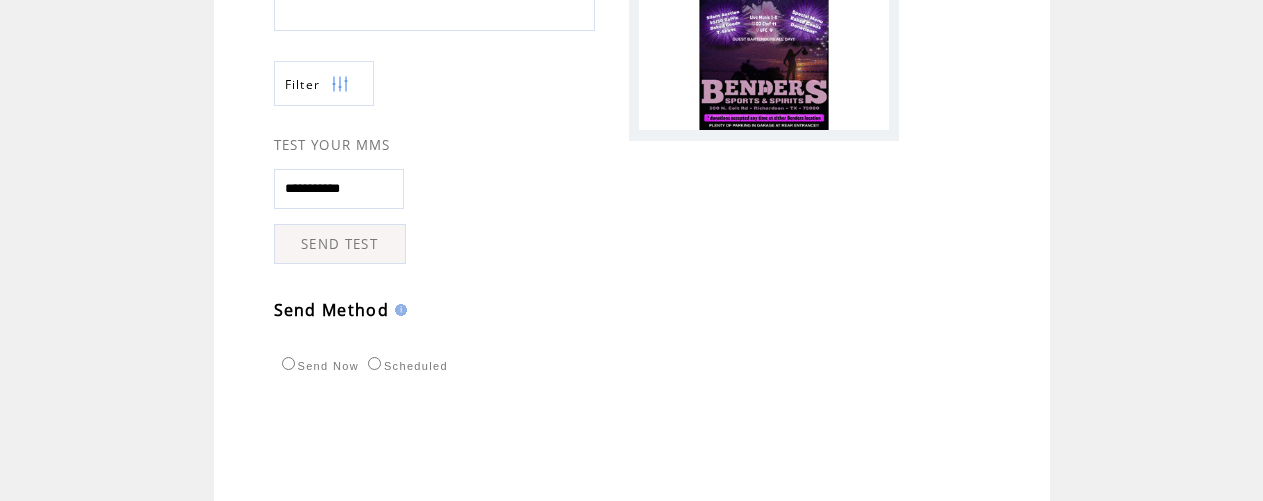 scroll, scrollTop: 493, scrollLeft: 0, axis: vertical 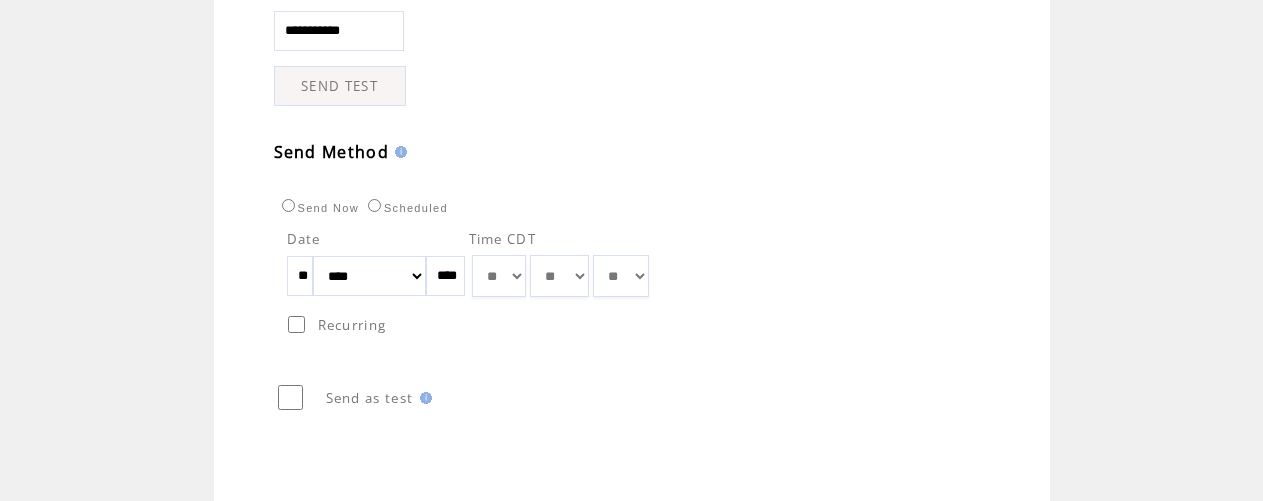 click on "**" at bounding box center [300, 276] 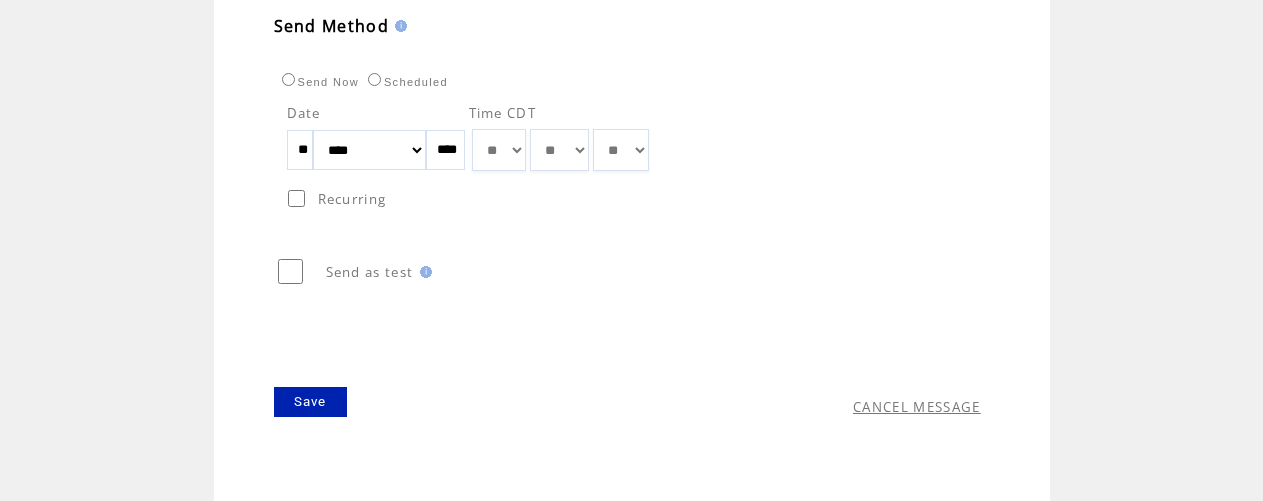 scroll, scrollTop: 764, scrollLeft: 0, axis: vertical 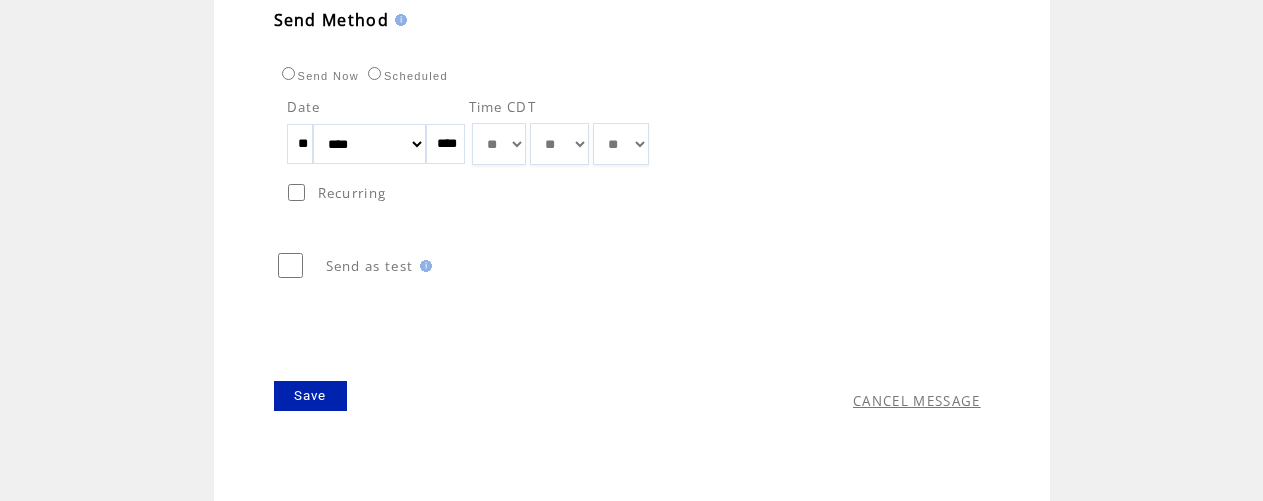 click on "Save" at bounding box center (310, 396) 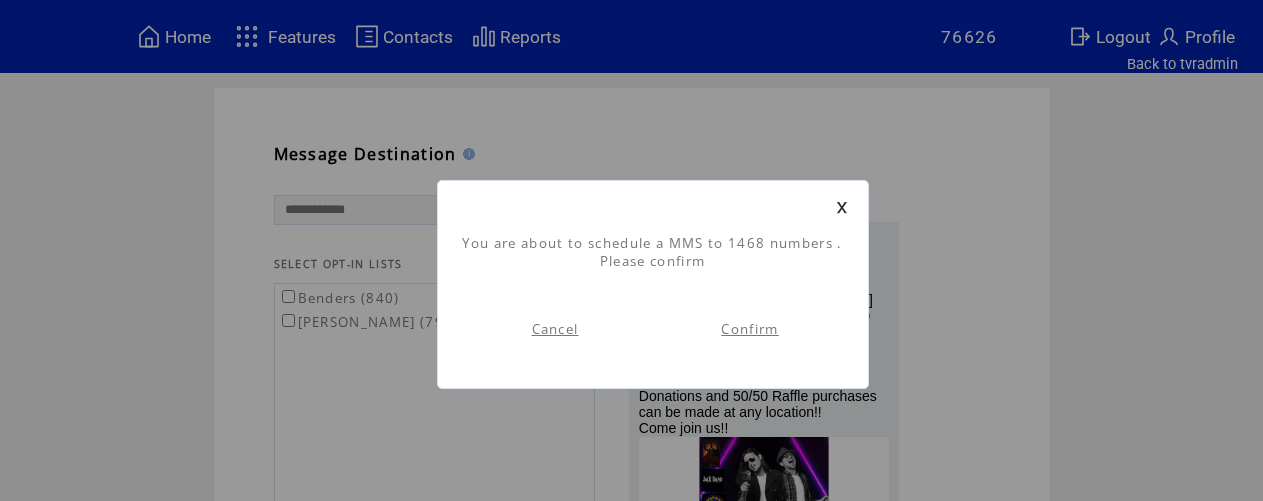 scroll, scrollTop: 1, scrollLeft: 0, axis: vertical 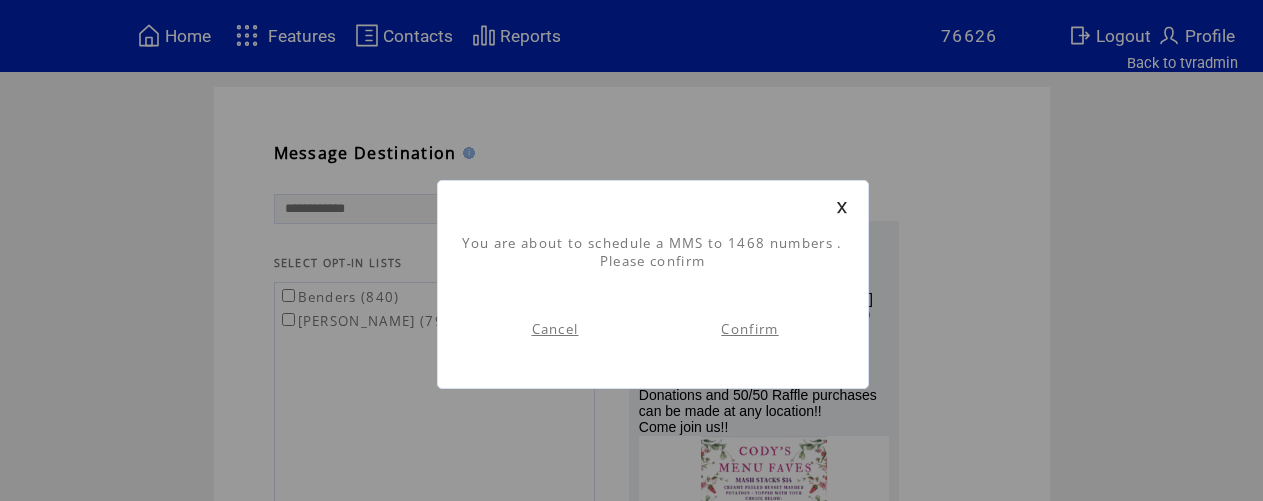 click on "Confirm" at bounding box center [749, 329] 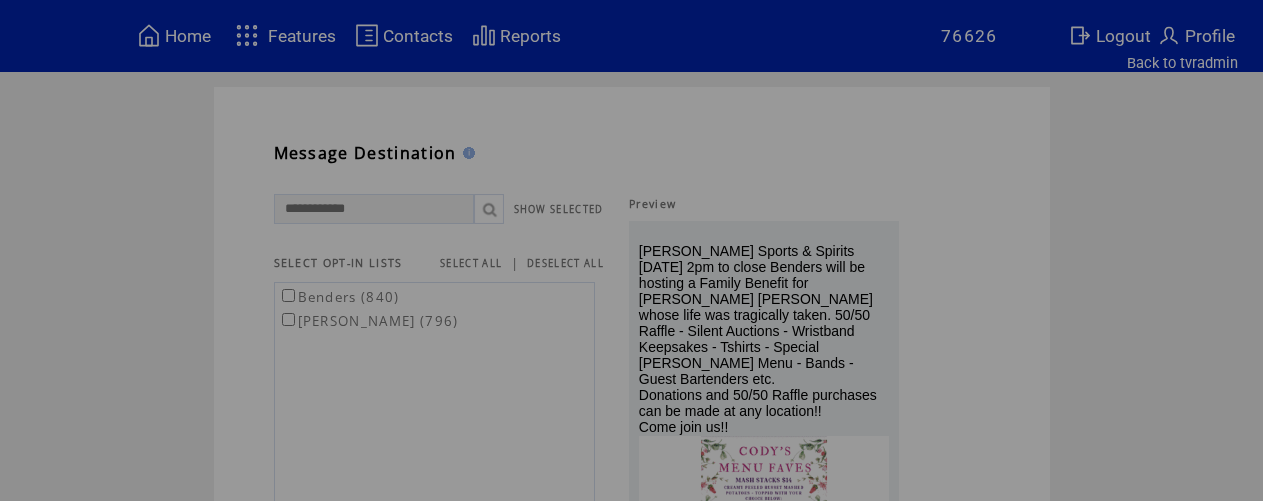 scroll, scrollTop: 0, scrollLeft: 0, axis: both 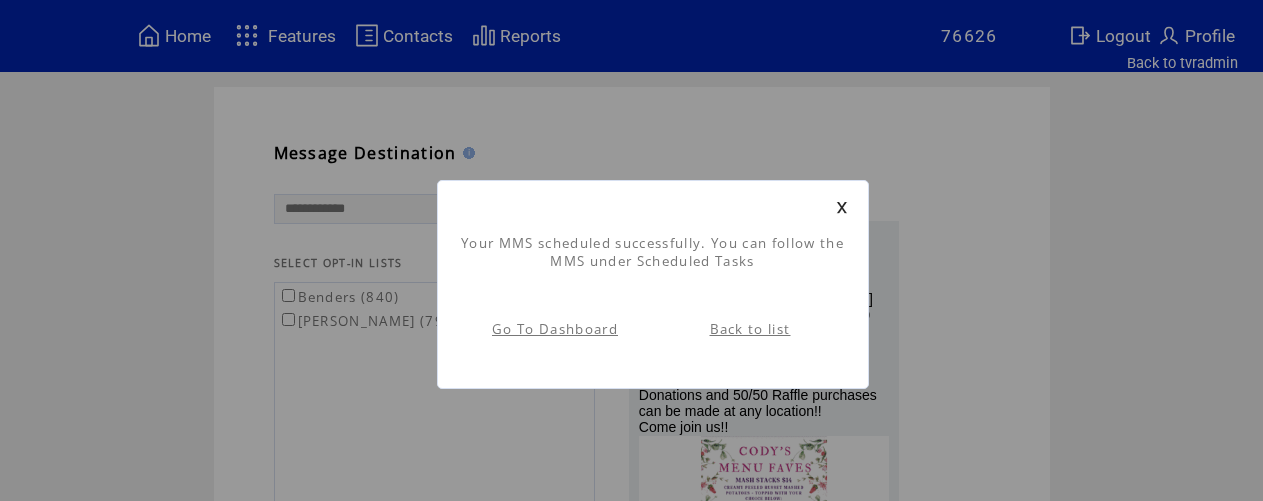click on "Back to list" at bounding box center [750, 329] 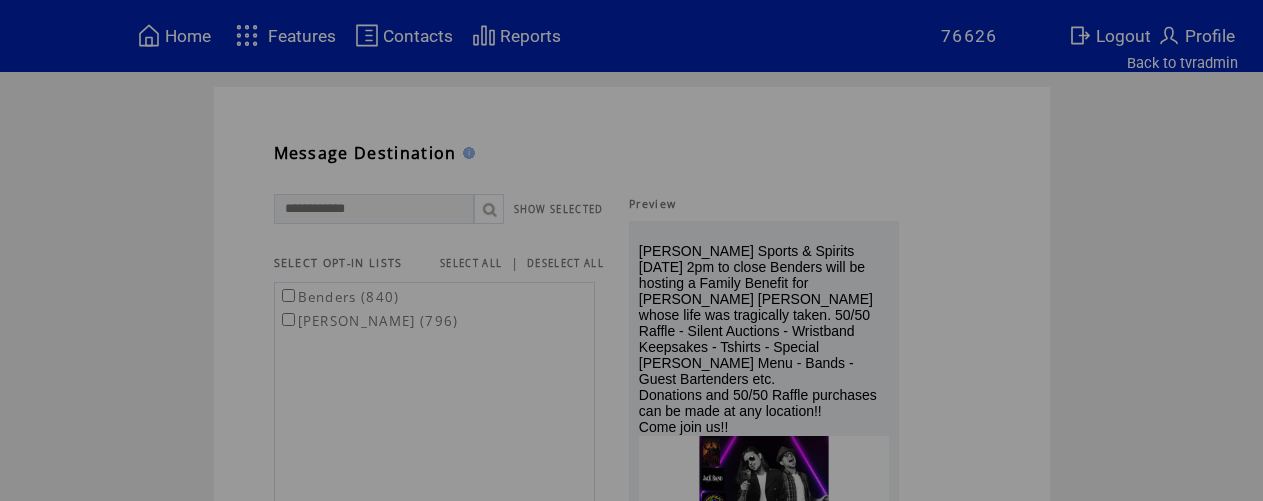 scroll, scrollTop: 0, scrollLeft: 0, axis: both 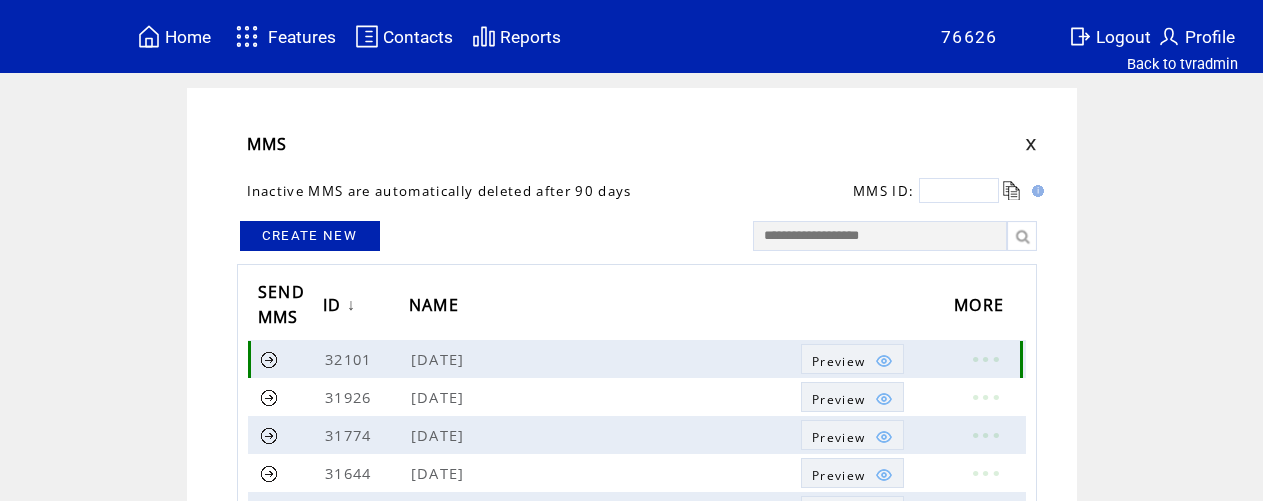 click at bounding box center [269, 359] 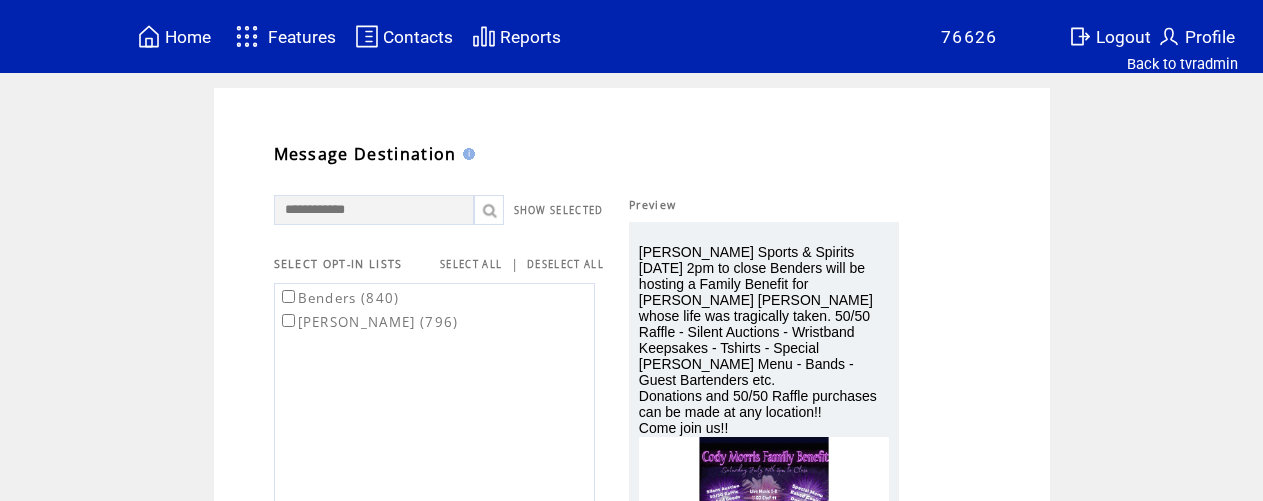 scroll, scrollTop: 0, scrollLeft: 0, axis: both 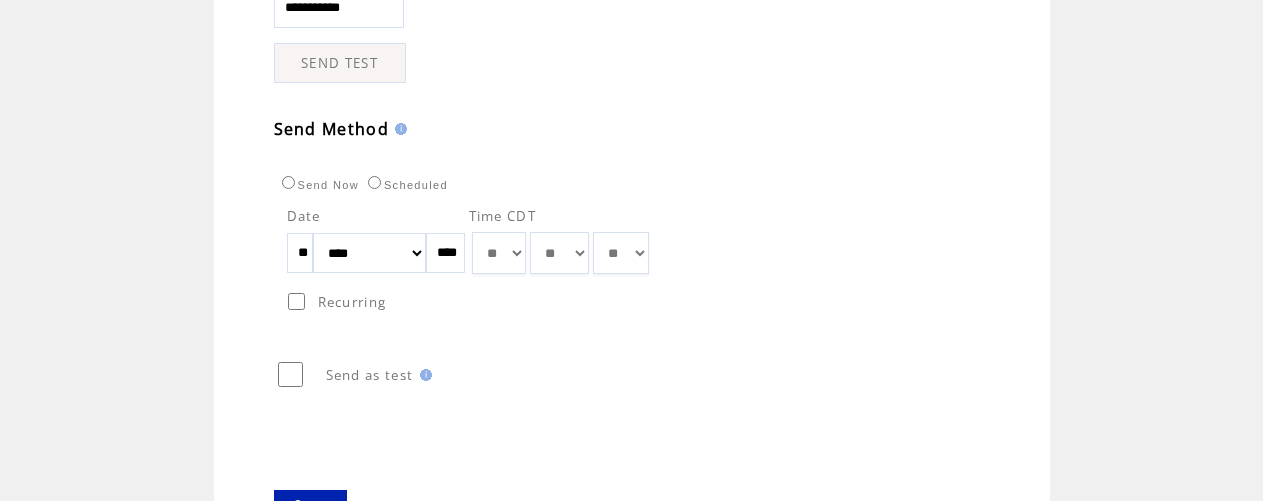 click on "**" at bounding box center (300, 253) 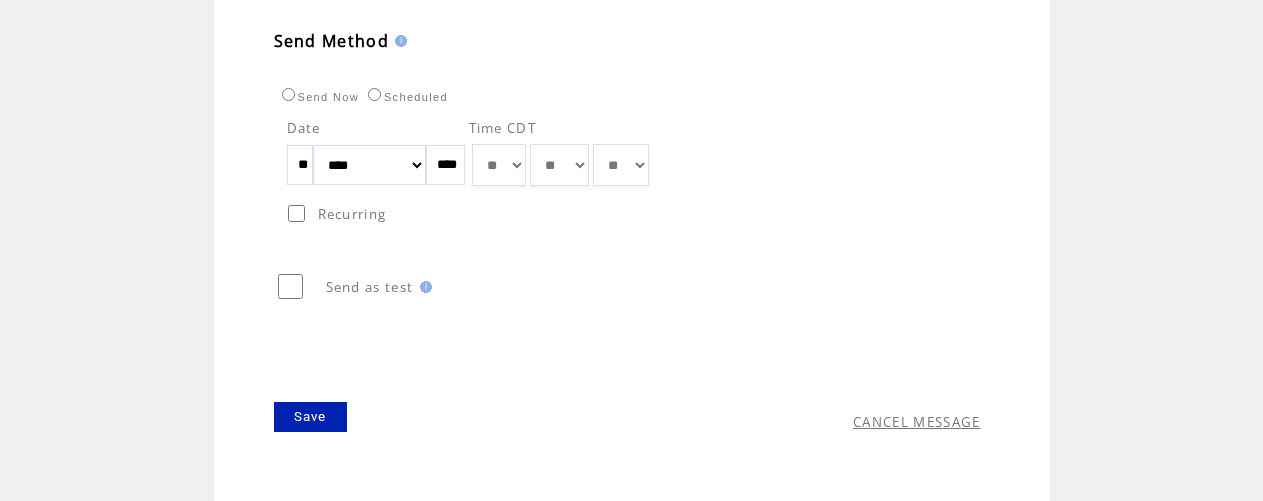 scroll, scrollTop: 764, scrollLeft: 0, axis: vertical 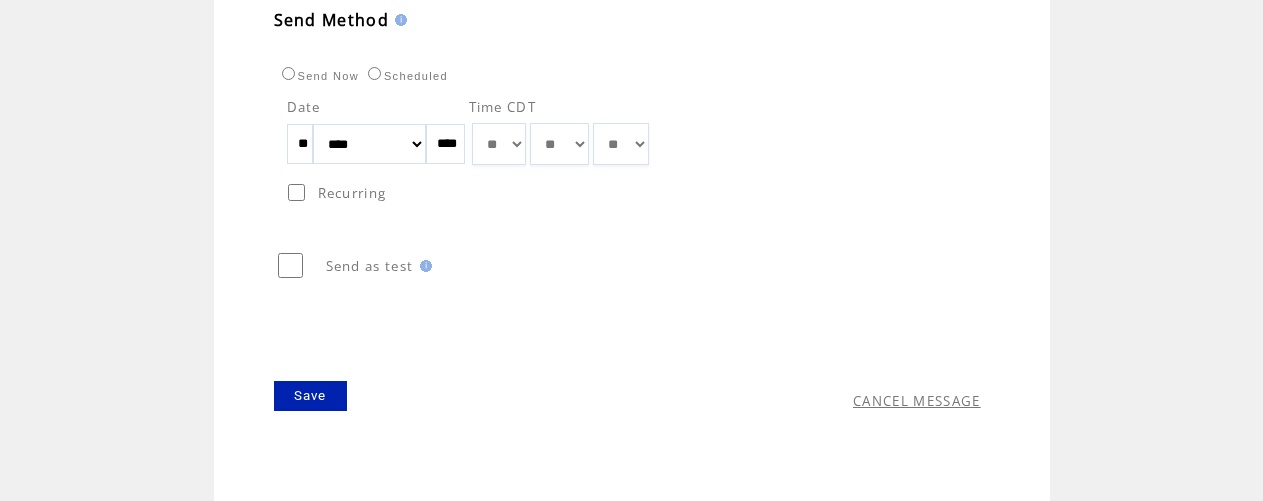 click on "Save" at bounding box center (310, 396) 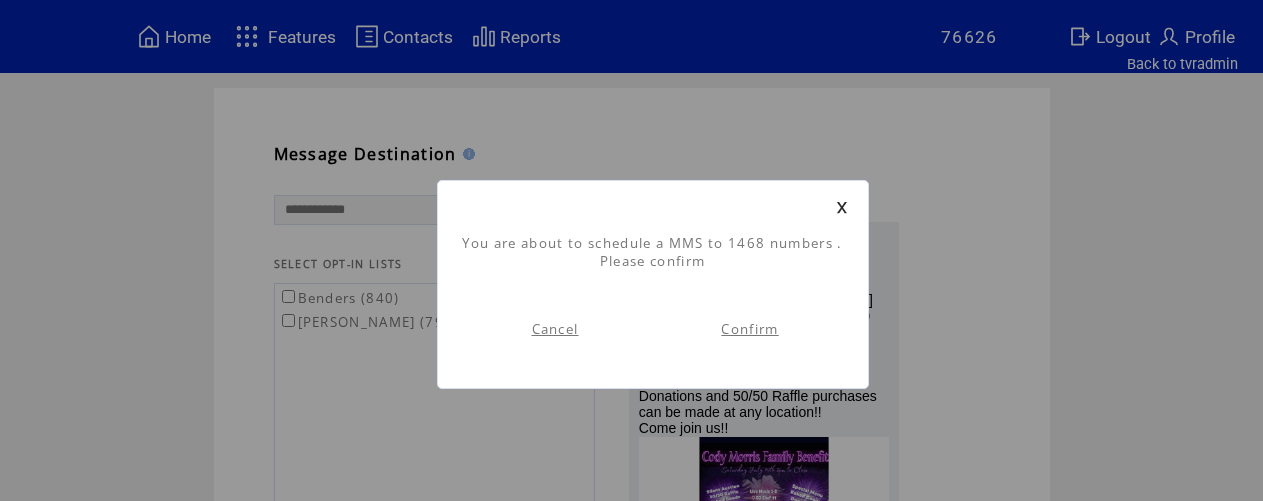 scroll, scrollTop: 1, scrollLeft: 0, axis: vertical 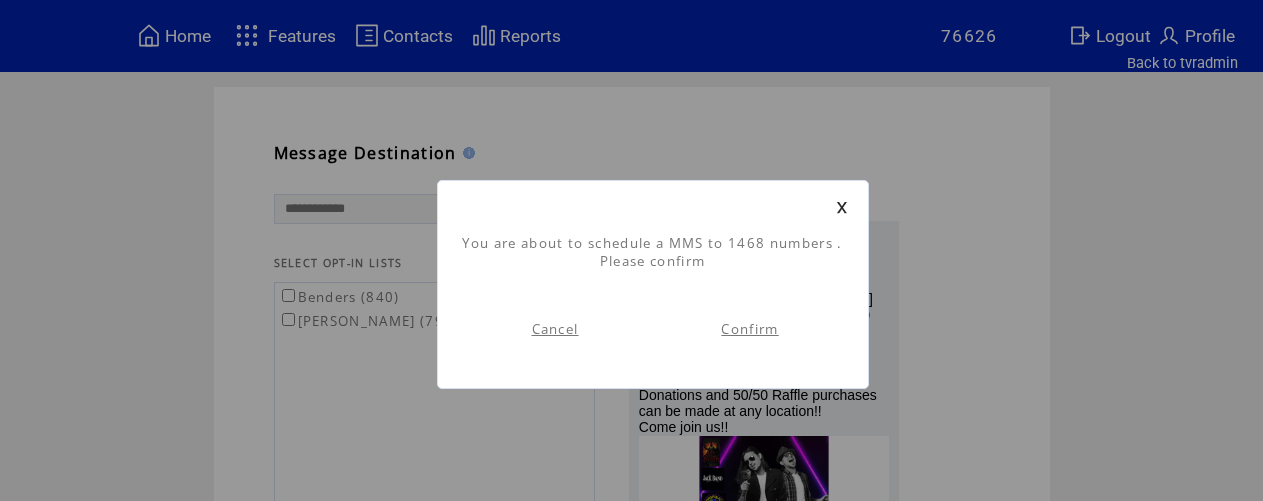 click on "Confirm" at bounding box center [749, 329] 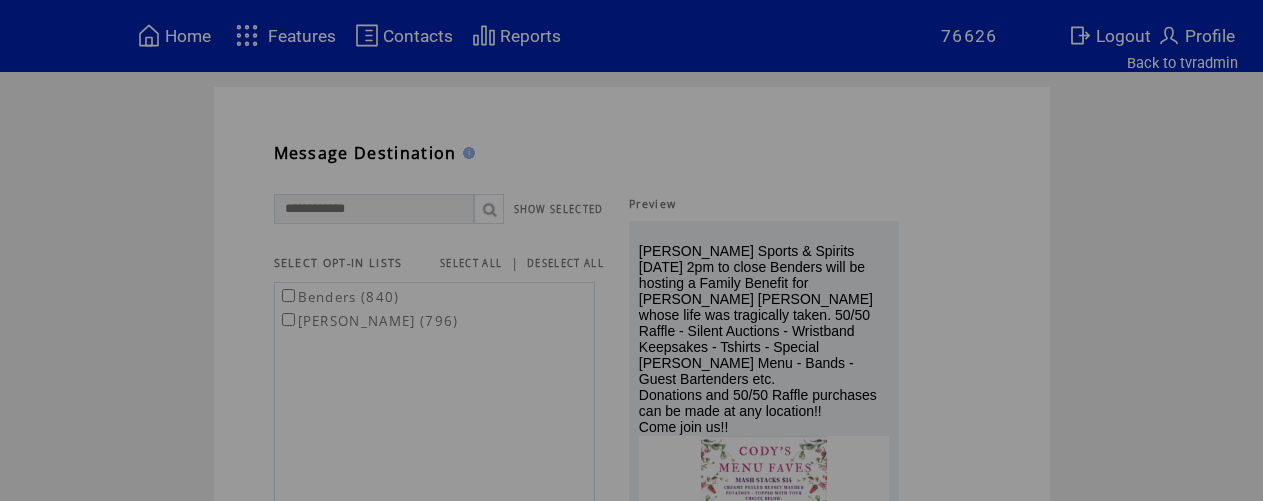 scroll, scrollTop: 0, scrollLeft: 0, axis: both 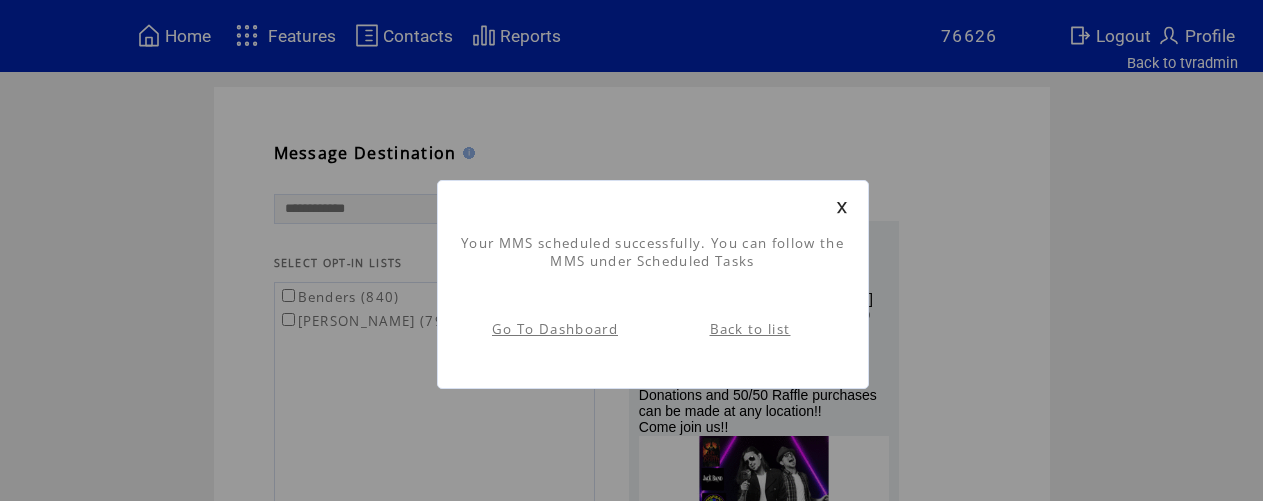 click on "Back to list" at bounding box center [750, 329] 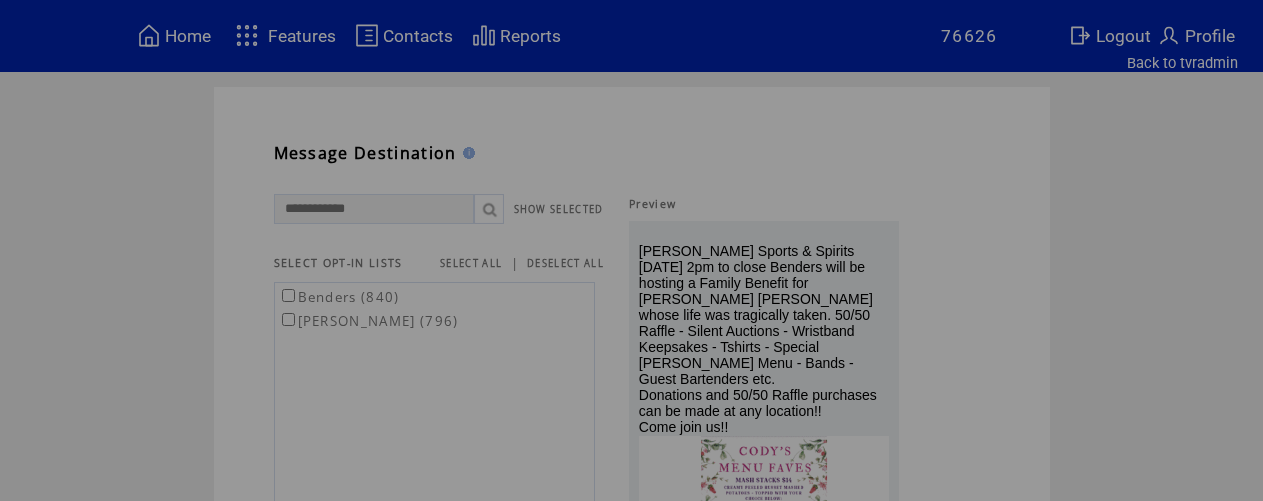scroll, scrollTop: 0, scrollLeft: 0, axis: both 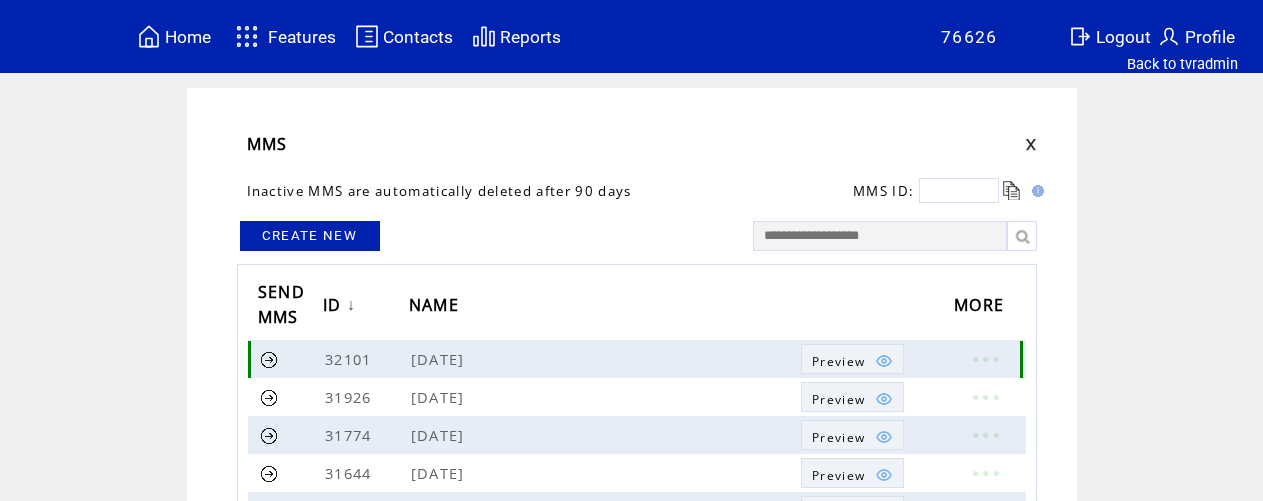 click at bounding box center [269, 359] 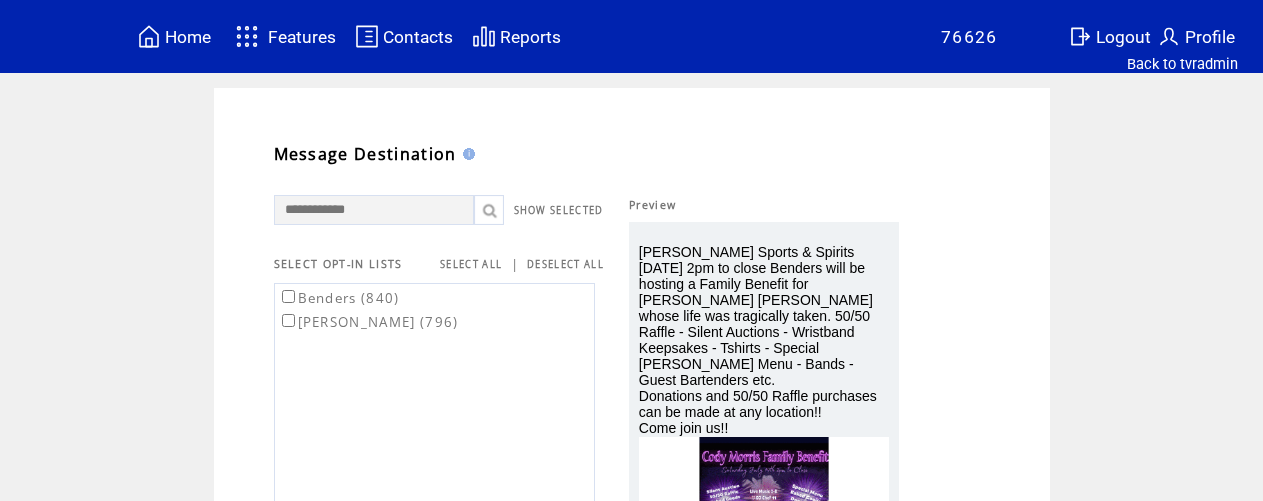 scroll, scrollTop: 0, scrollLeft: 0, axis: both 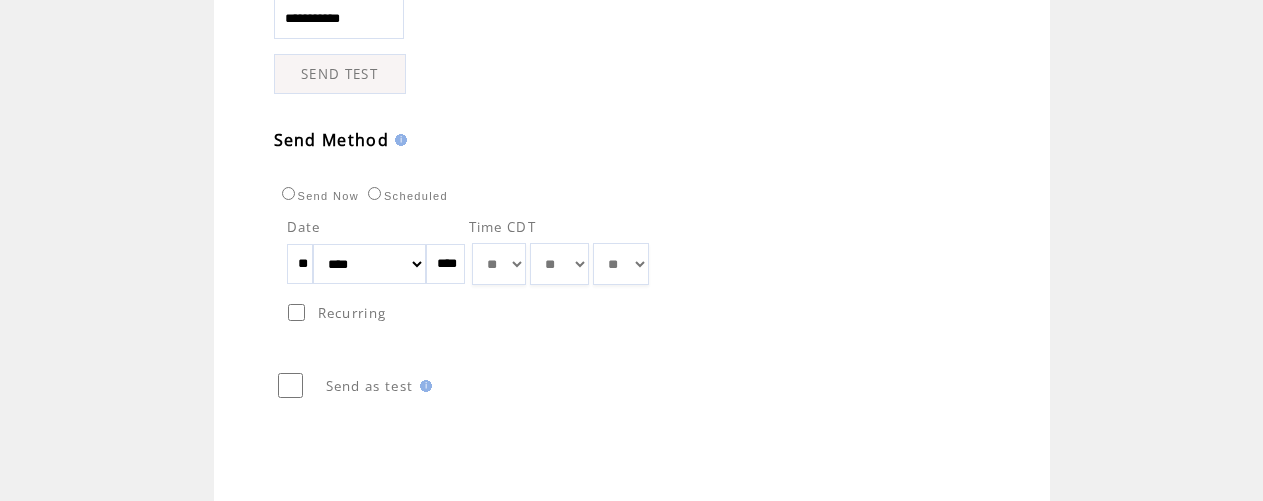 click on "**" at bounding box center [300, 264] 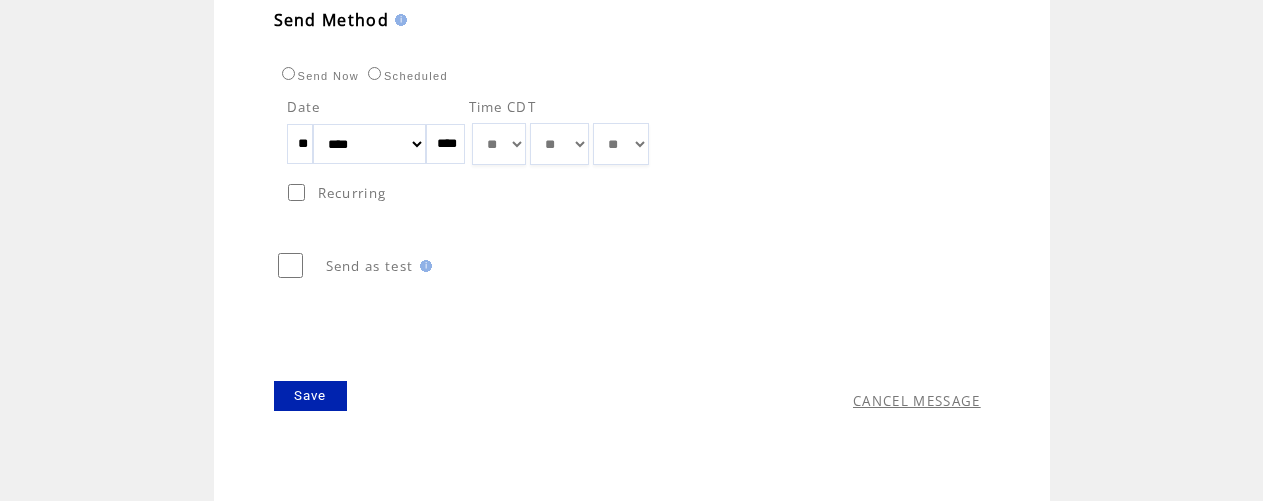 click on "Save" at bounding box center (310, 396) 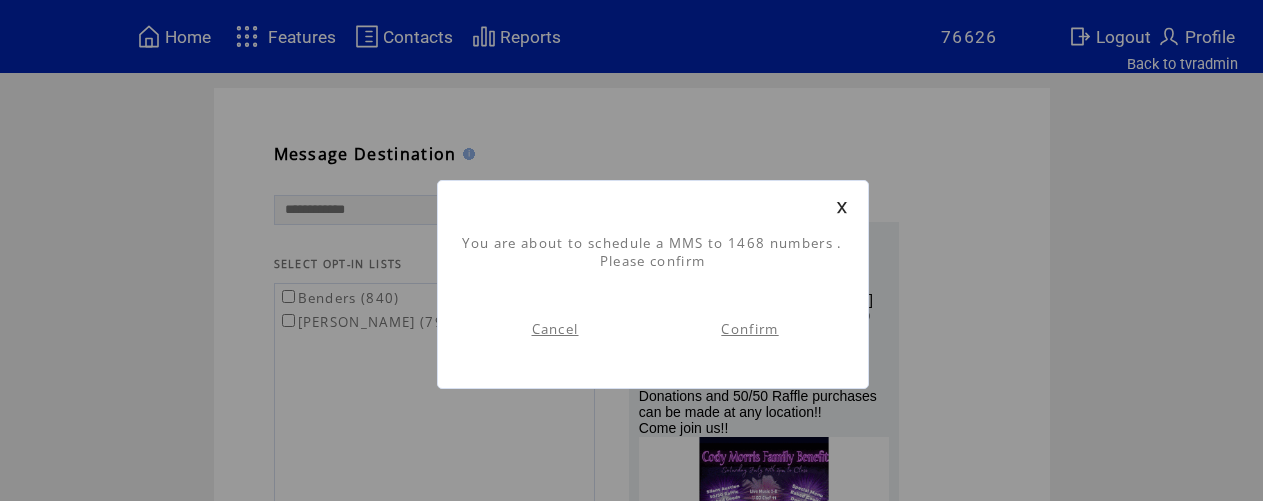 scroll, scrollTop: 1, scrollLeft: 0, axis: vertical 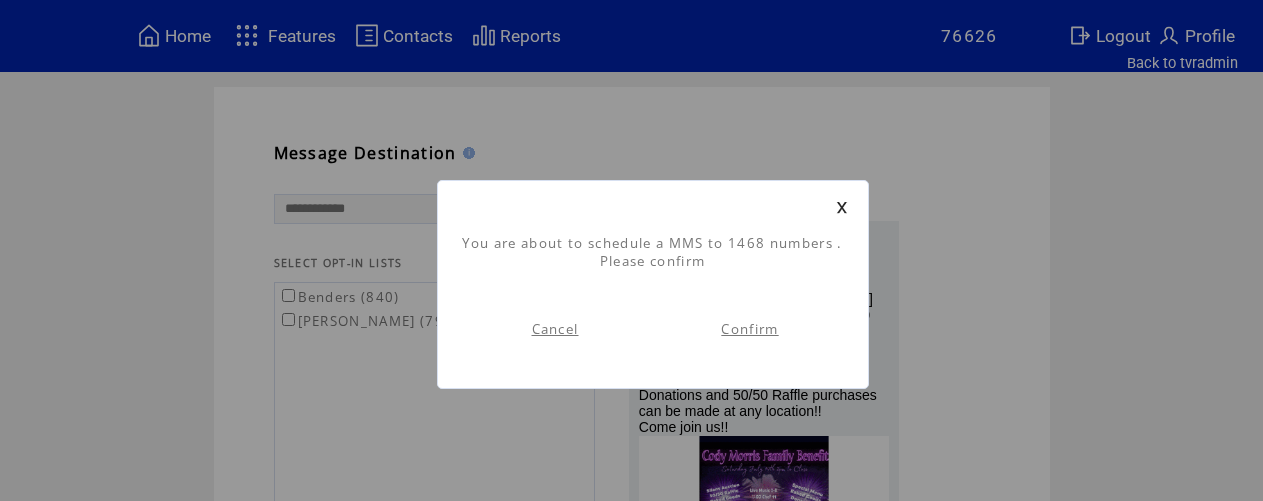 click on "Confirm" at bounding box center [749, 329] 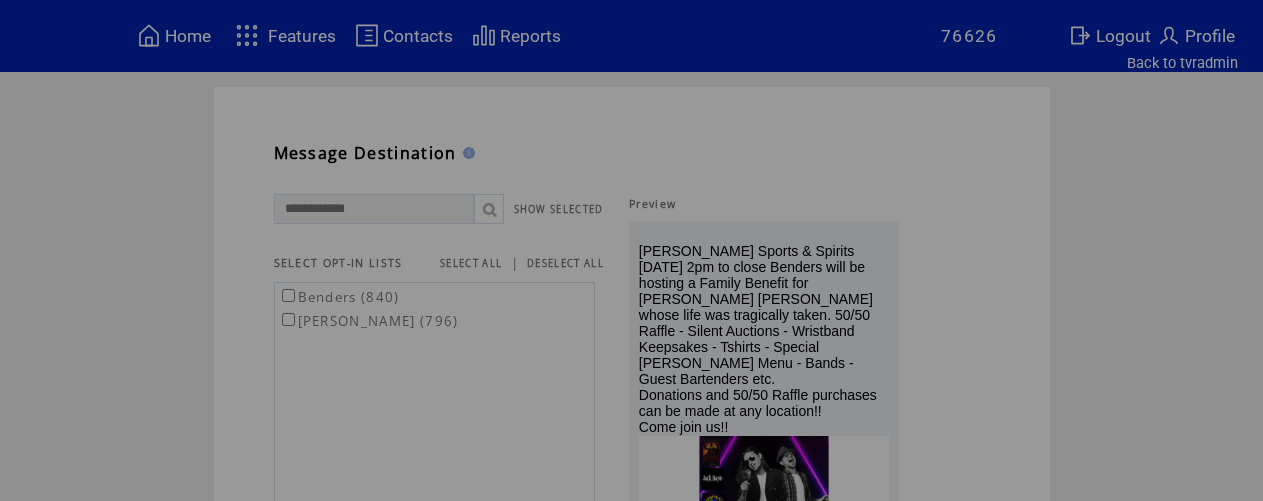 scroll, scrollTop: 0, scrollLeft: 0, axis: both 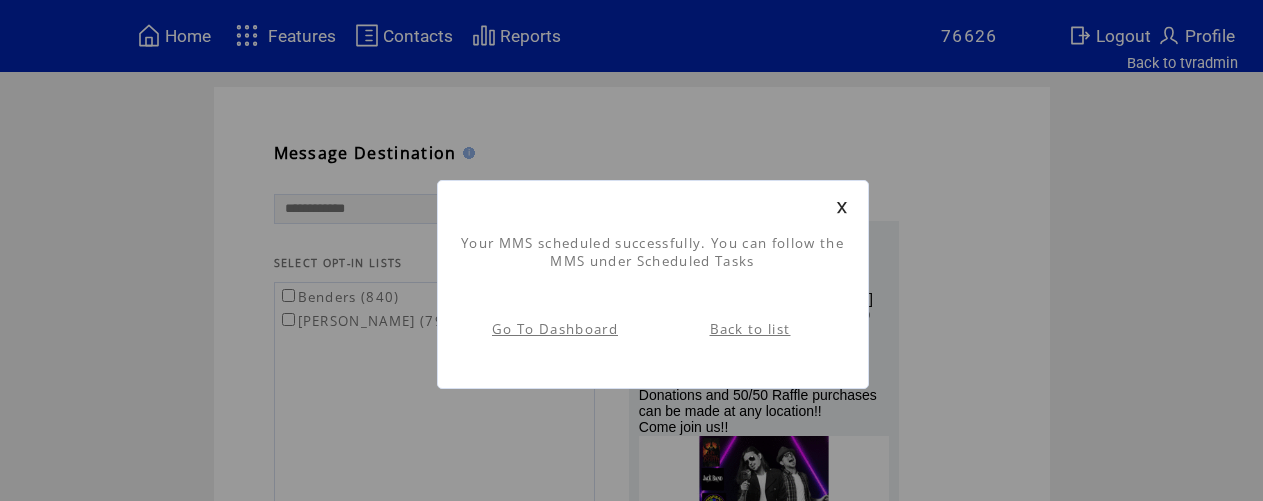 click on "Back to list" at bounding box center [750, 329] 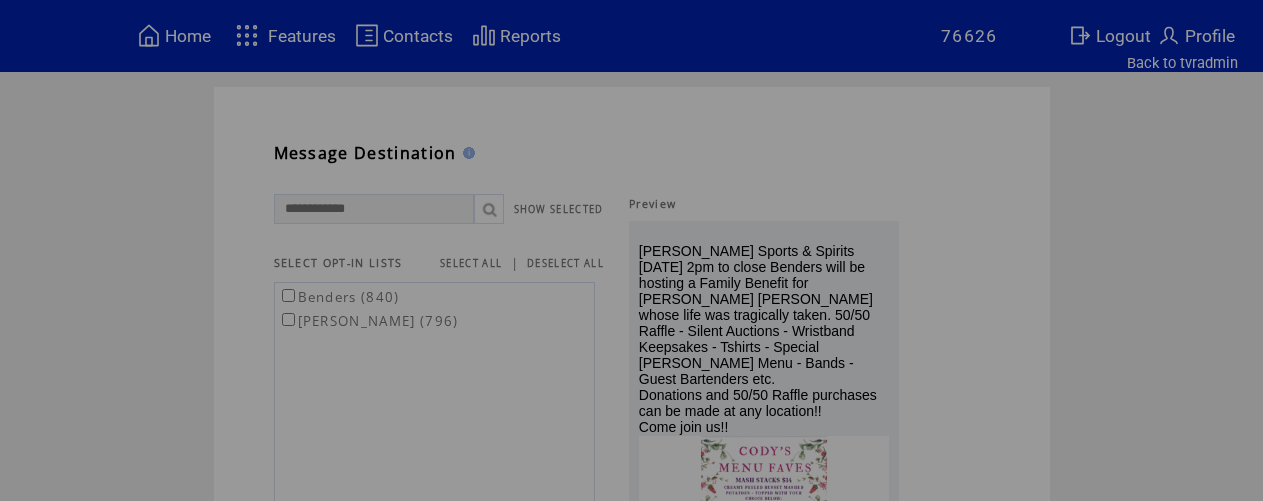 scroll, scrollTop: 0, scrollLeft: 0, axis: both 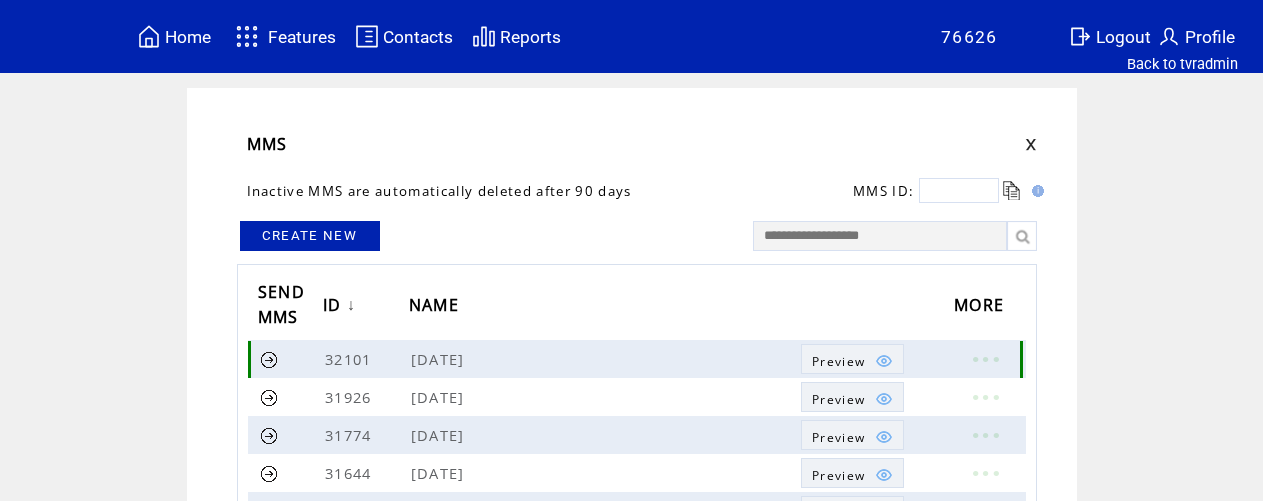 click at bounding box center [269, 359] 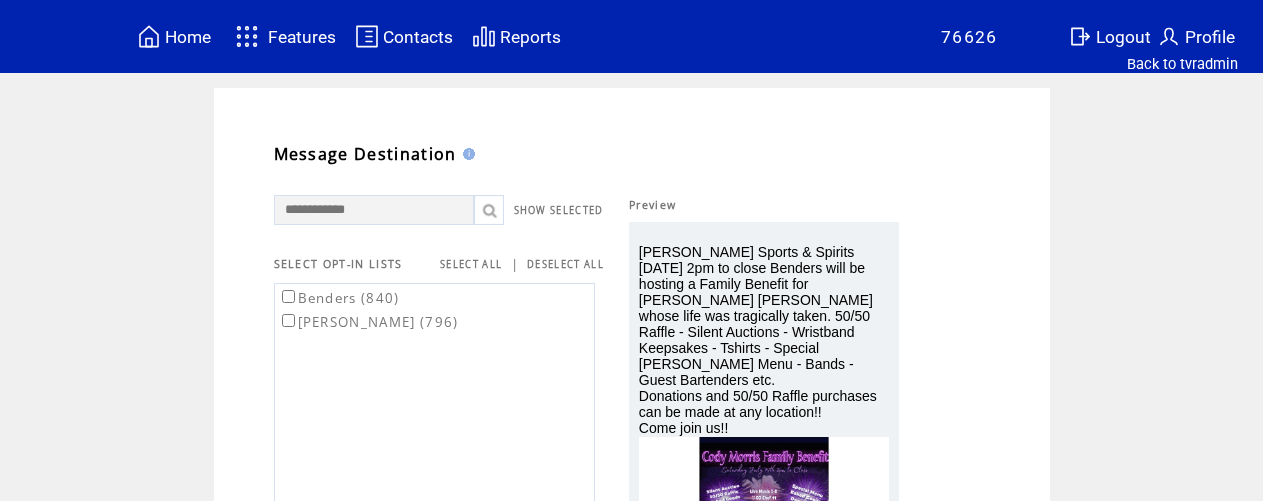 scroll, scrollTop: 0, scrollLeft: 0, axis: both 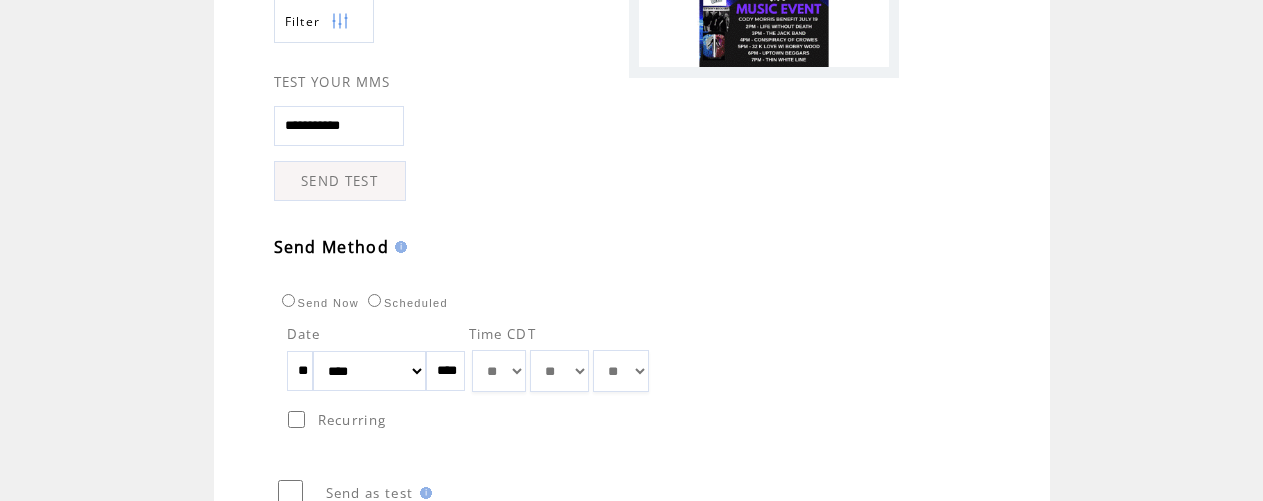 click on "**" at bounding box center [300, 371] 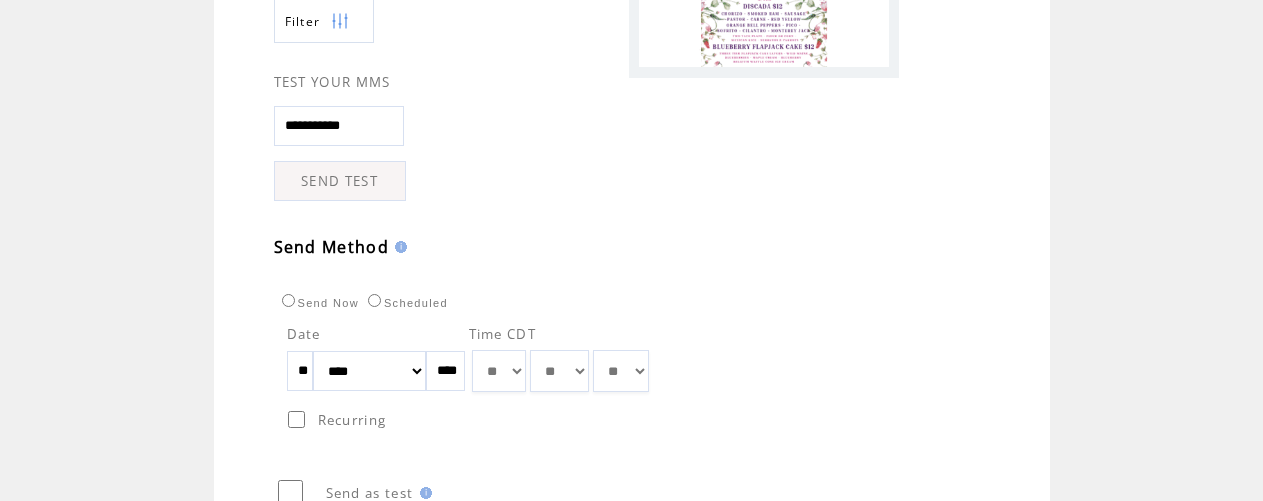 type on "*" 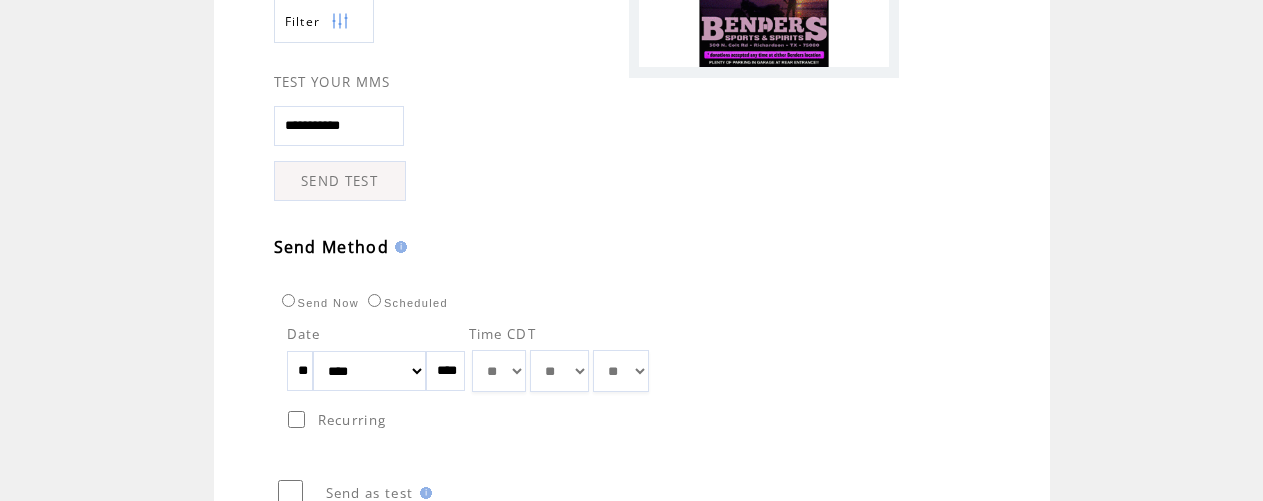 select on "*" 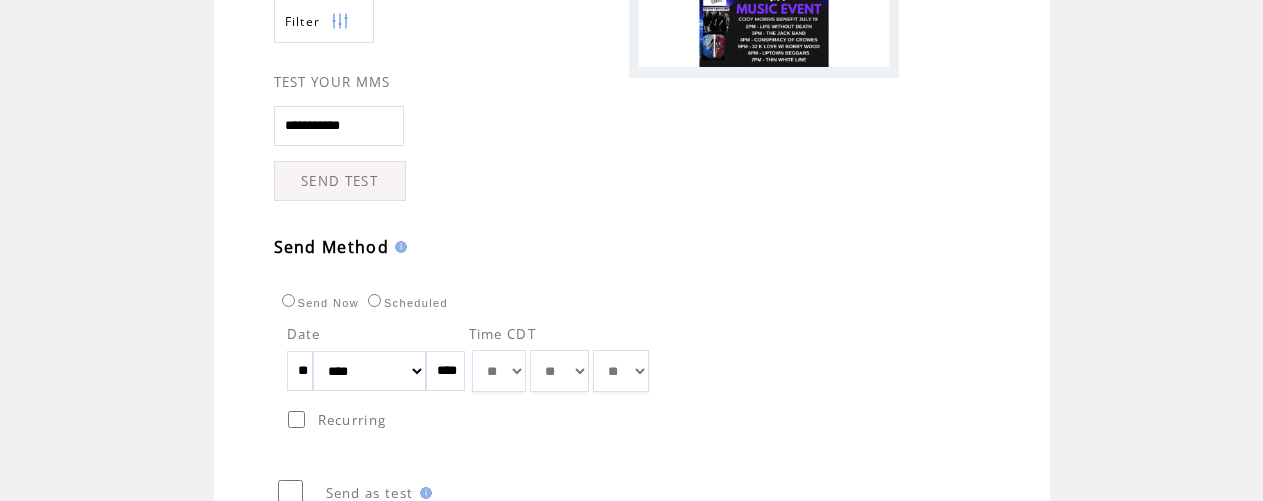 select on "*" 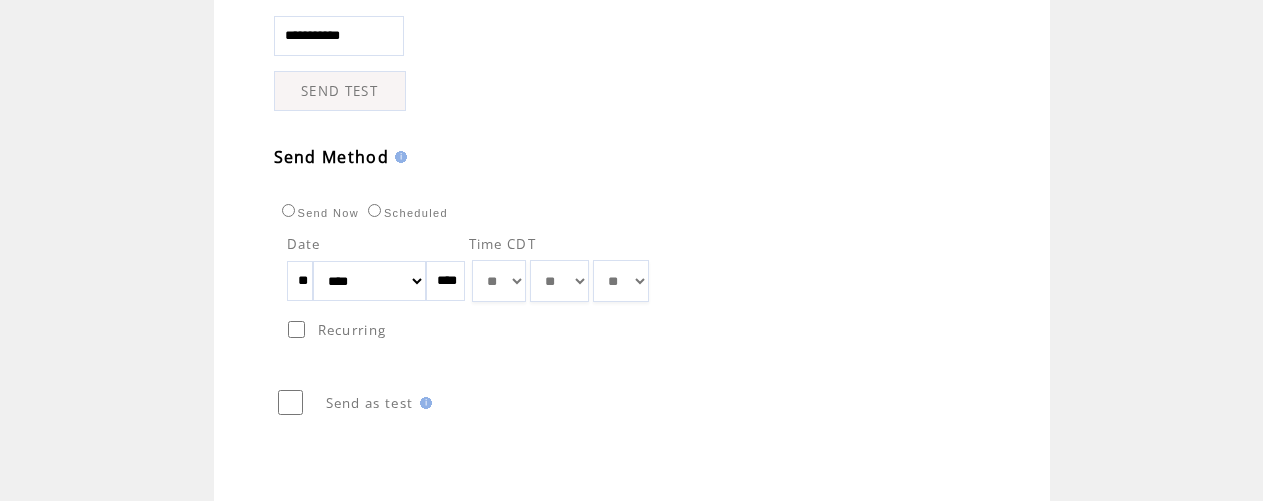 scroll, scrollTop: 764, scrollLeft: 0, axis: vertical 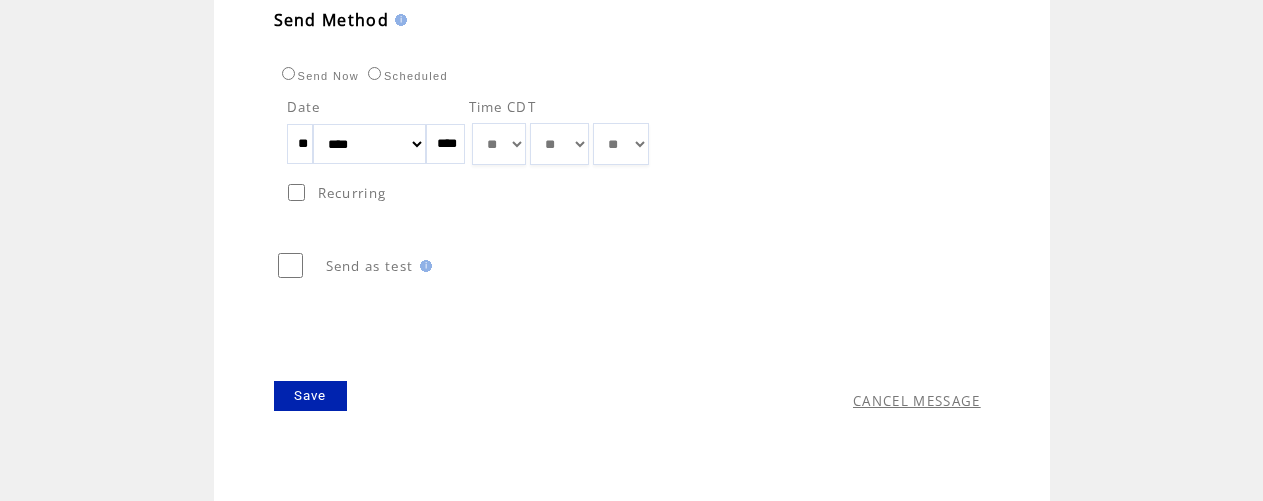 click on "Save" at bounding box center (310, 396) 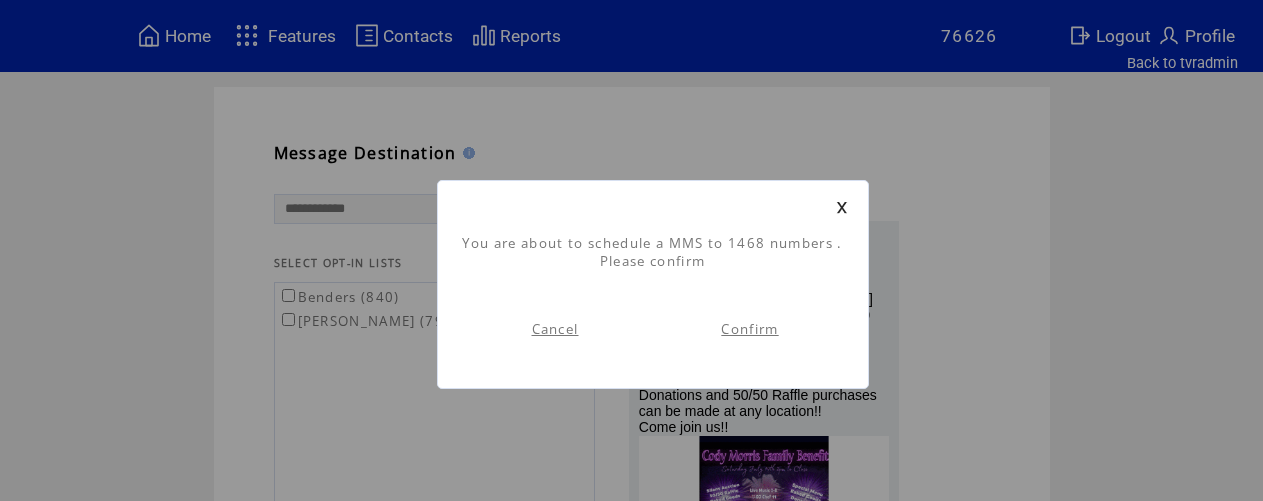 scroll, scrollTop: 1, scrollLeft: 0, axis: vertical 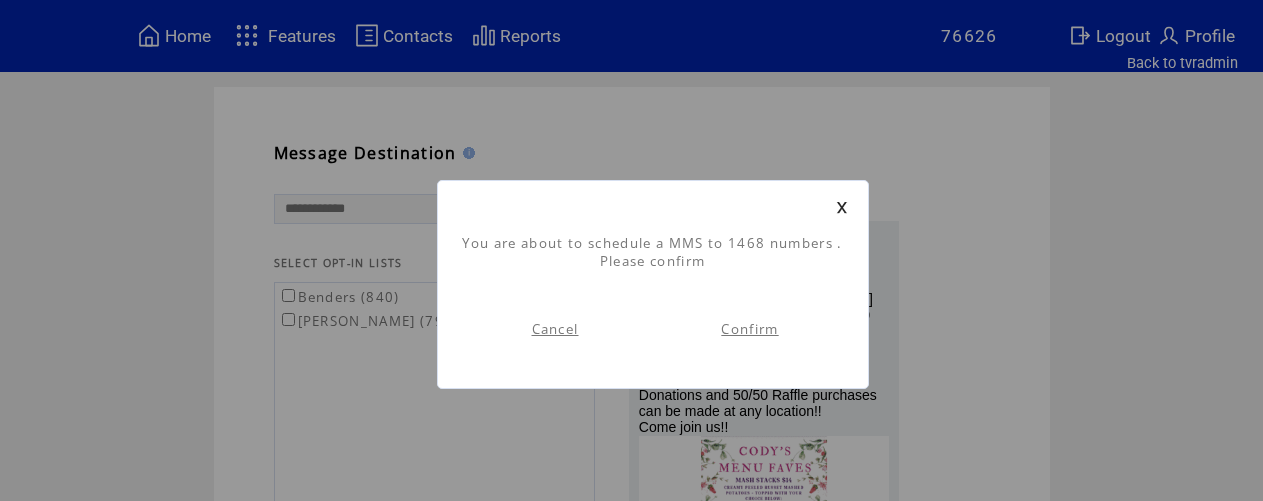 click on "Confirm" at bounding box center [749, 329] 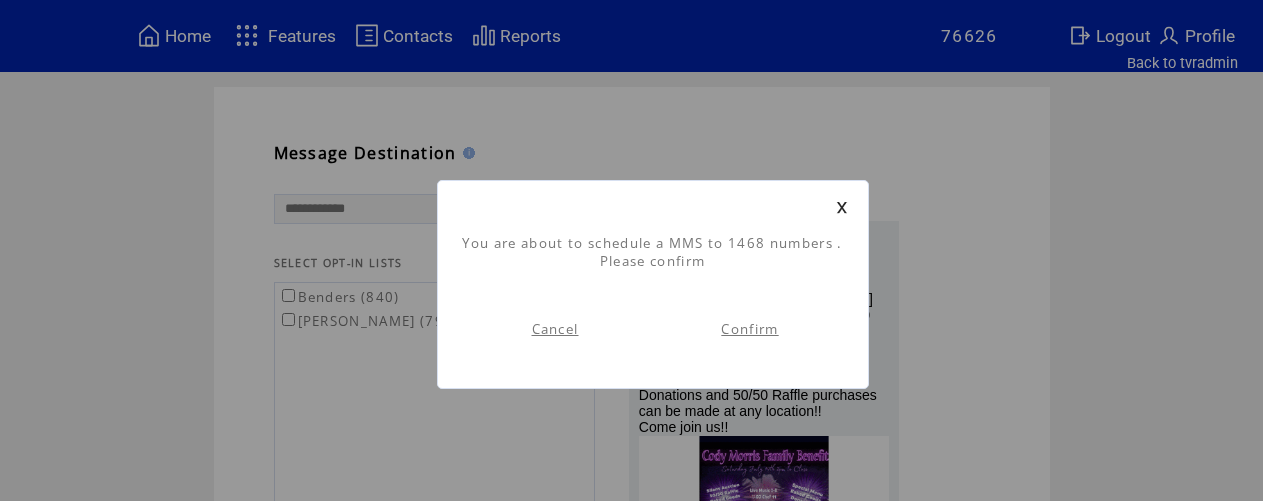 scroll, scrollTop: 0, scrollLeft: 0, axis: both 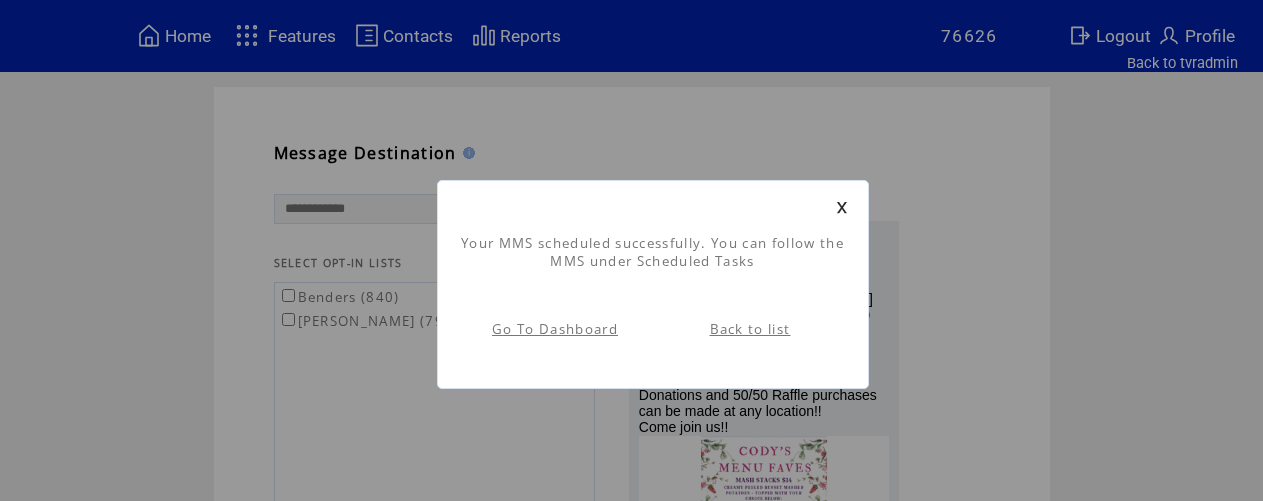 click on "Back to list" at bounding box center [750, 329] 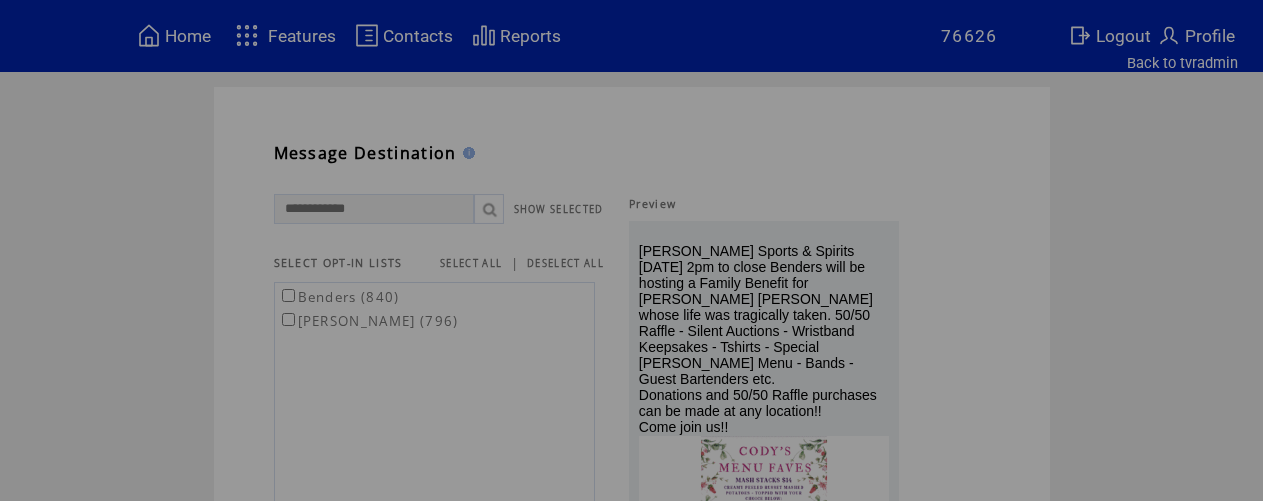 scroll, scrollTop: 0, scrollLeft: 0, axis: both 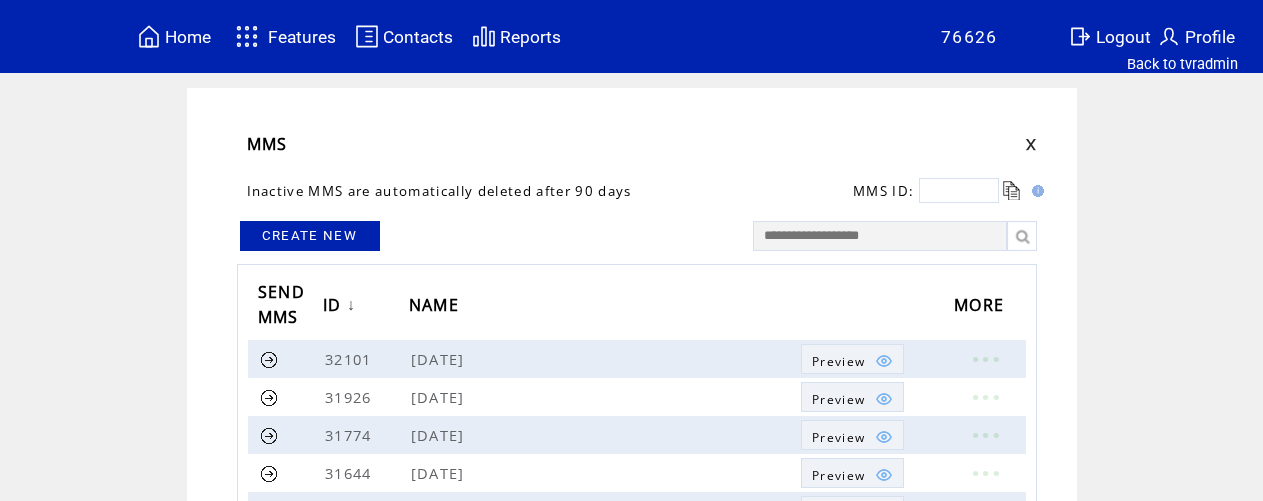 click on "CREATE NEW" at bounding box center [310, 236] 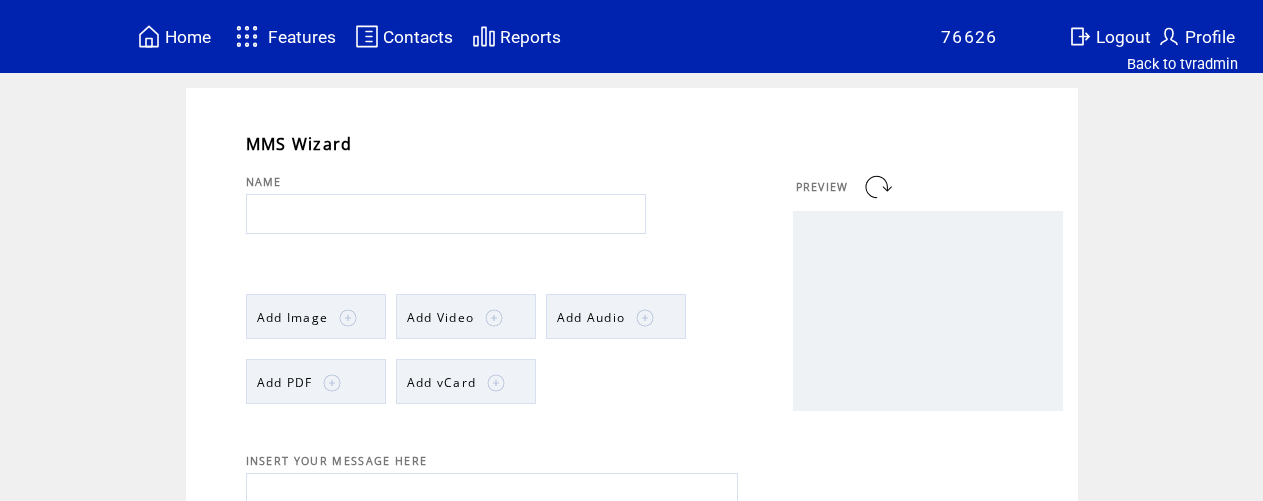 scroll, scrollTop: 0, scrollLeft: 0, axis: both 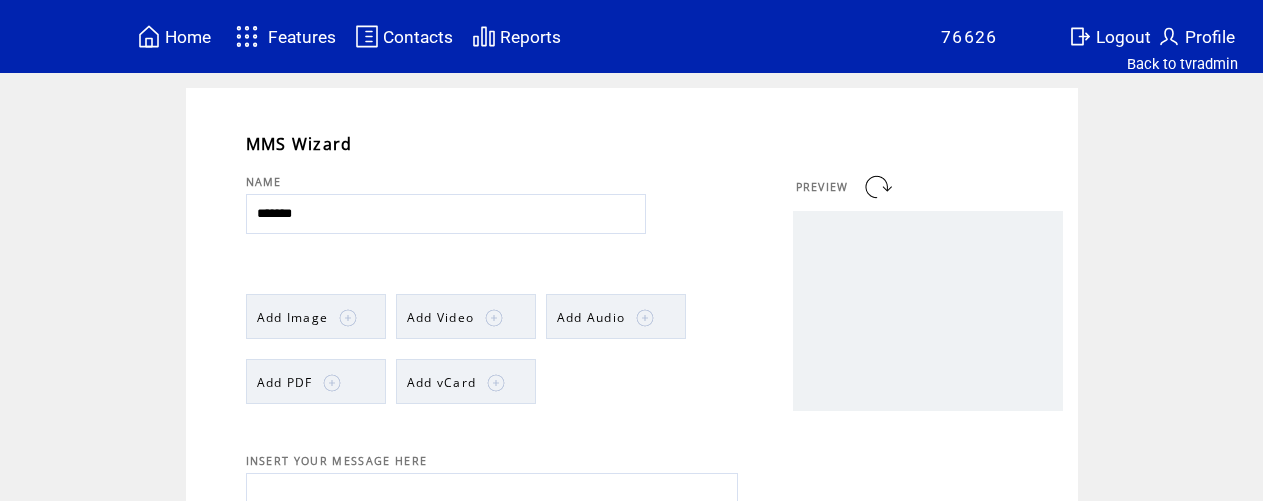 type on "*******" 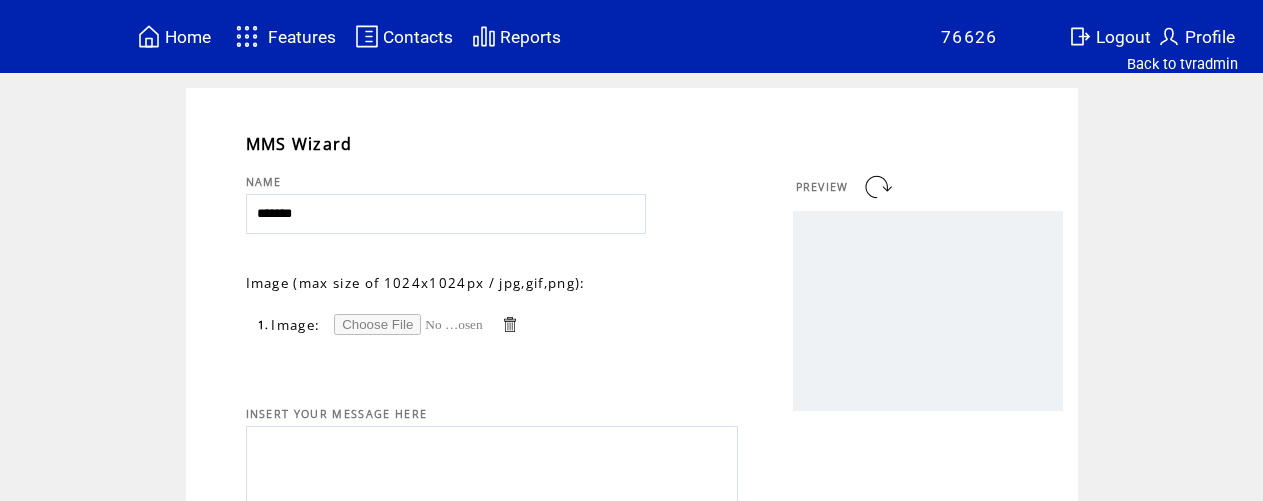 scroll, scrollTop: 0, scrollLeft: 0, axis: both 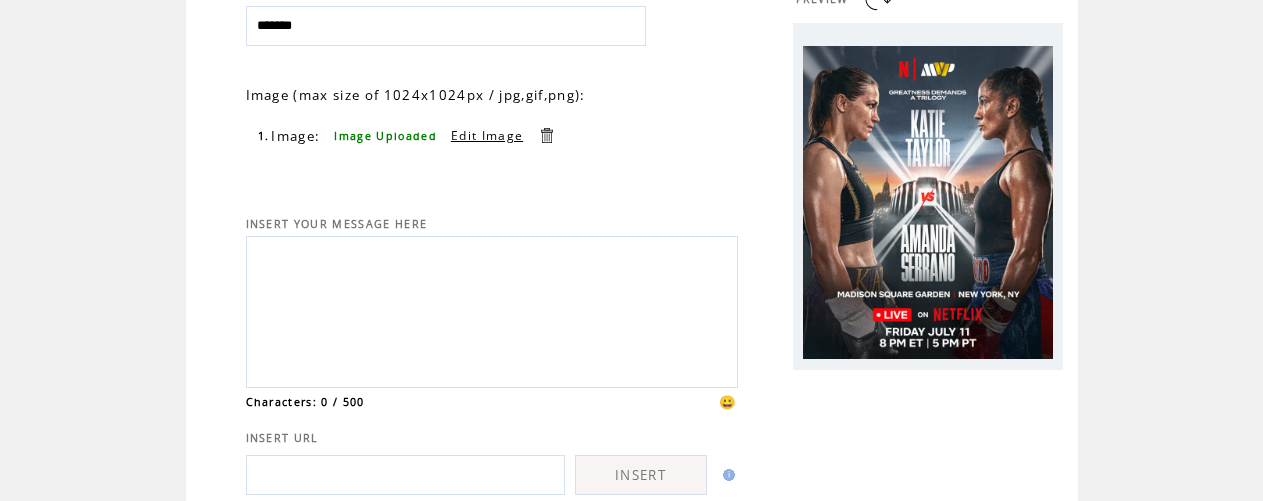 click at bounding box center [492, 309] 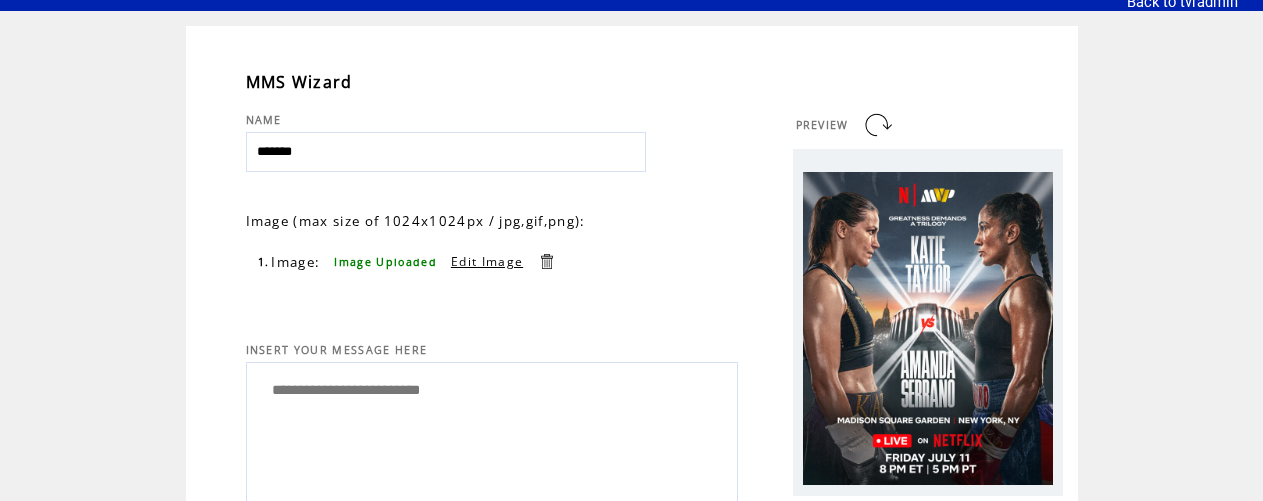 scroll, scrollTop: 0, scrollLeft: 0, axis: both 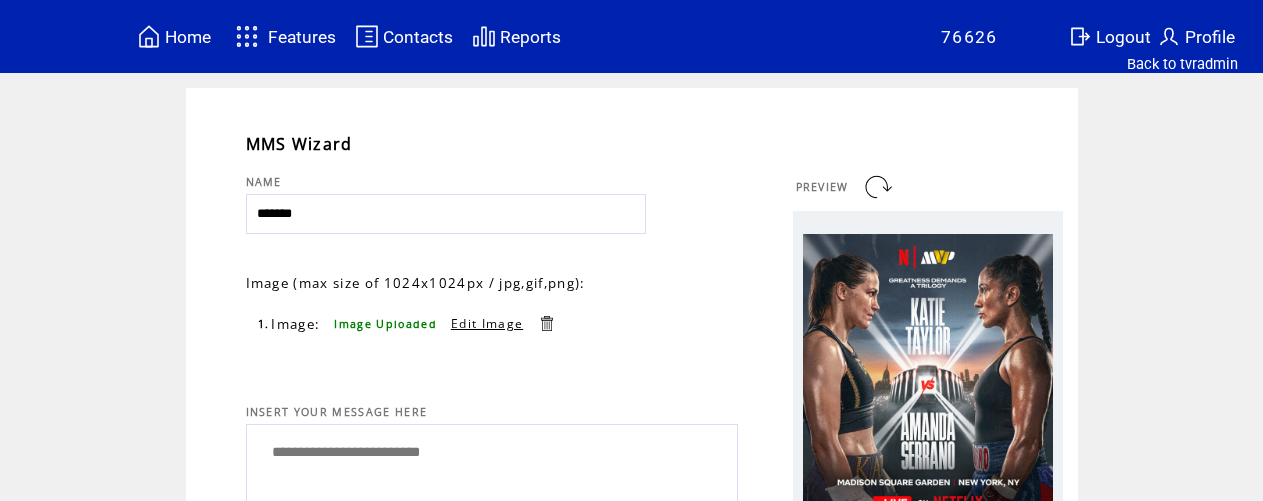 type on "**********" 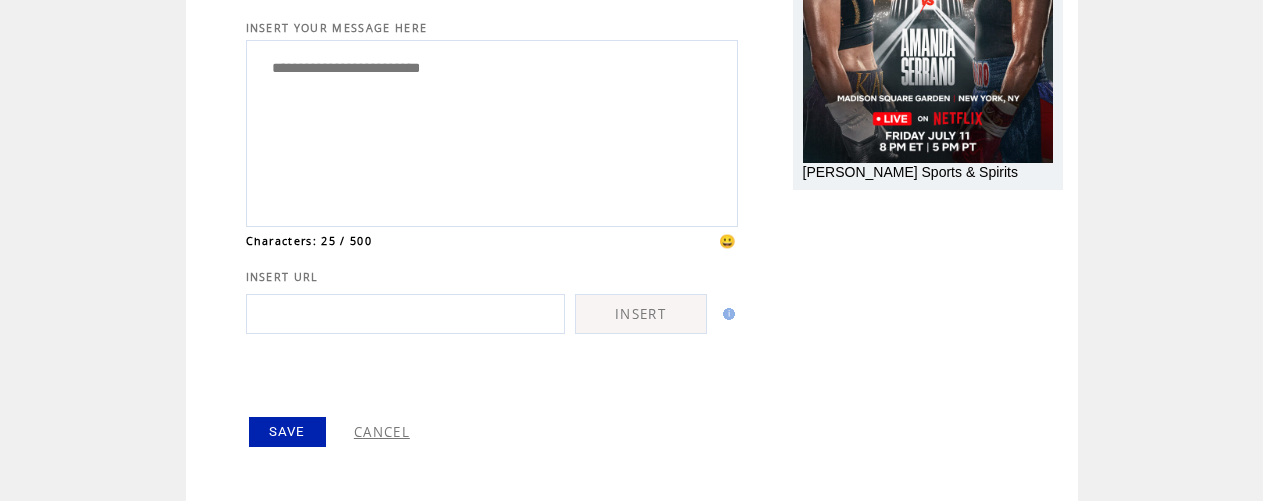 scroll, scrollTop: 394, scrollLeft: 0, axis: vertical 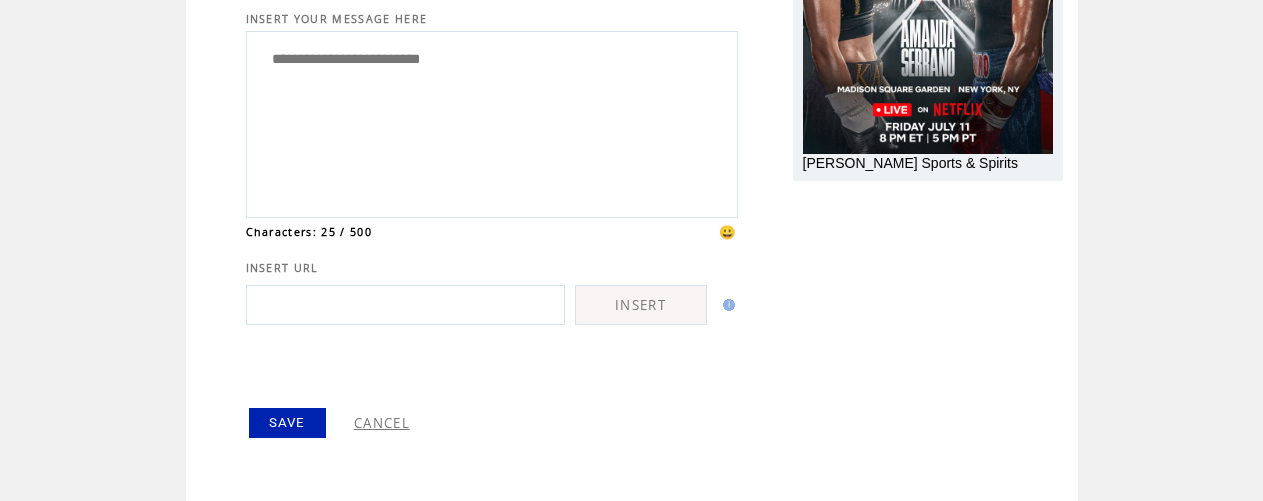 click on "SAVE" at bounding box center [287, 423] 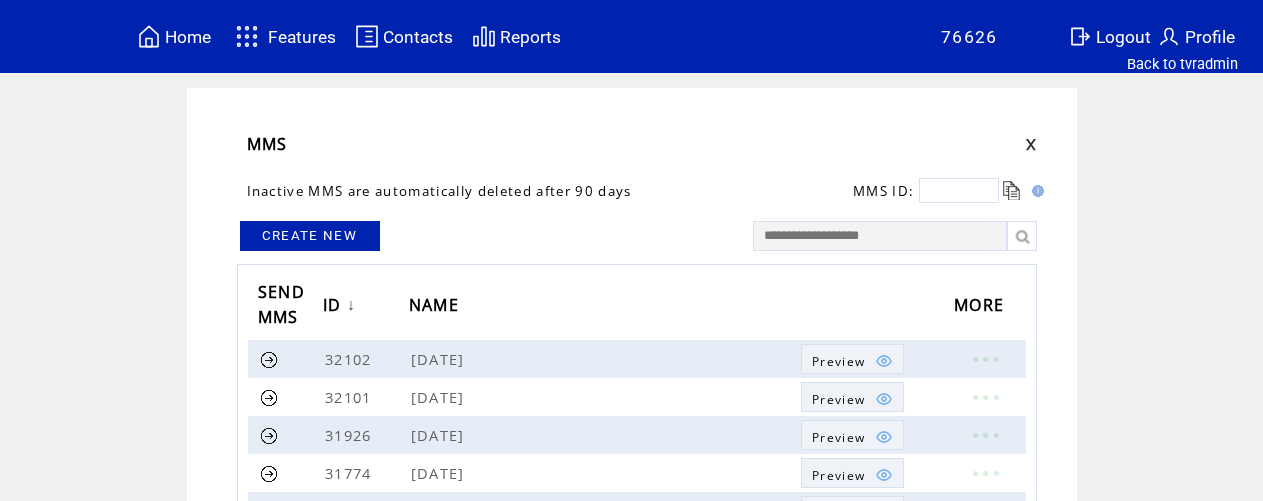 scroll, scrollTop: 0, scrollLeft: 0, axis: both 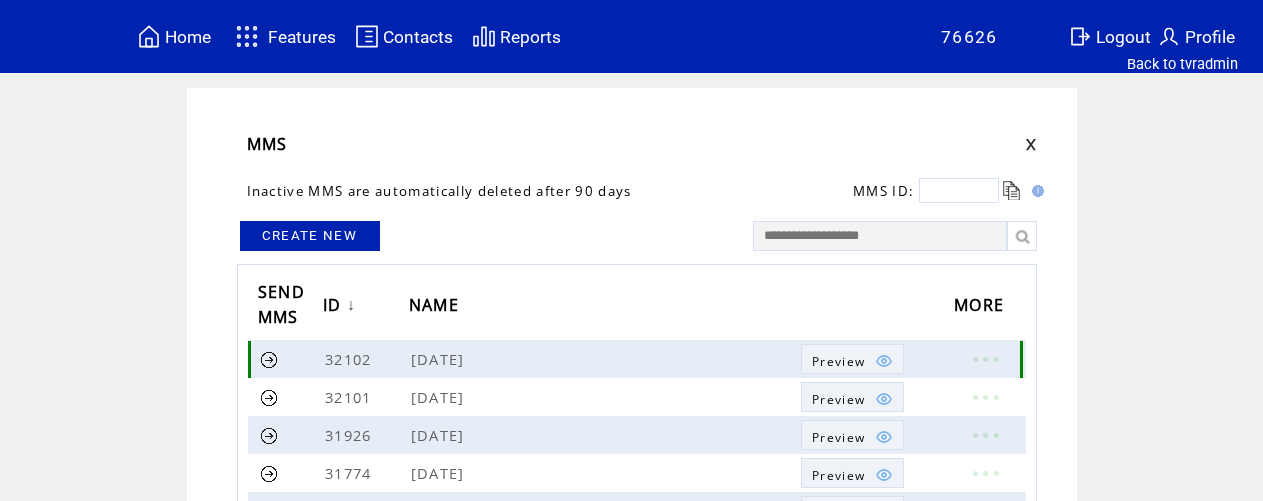 click at bounding box center [884, 361] 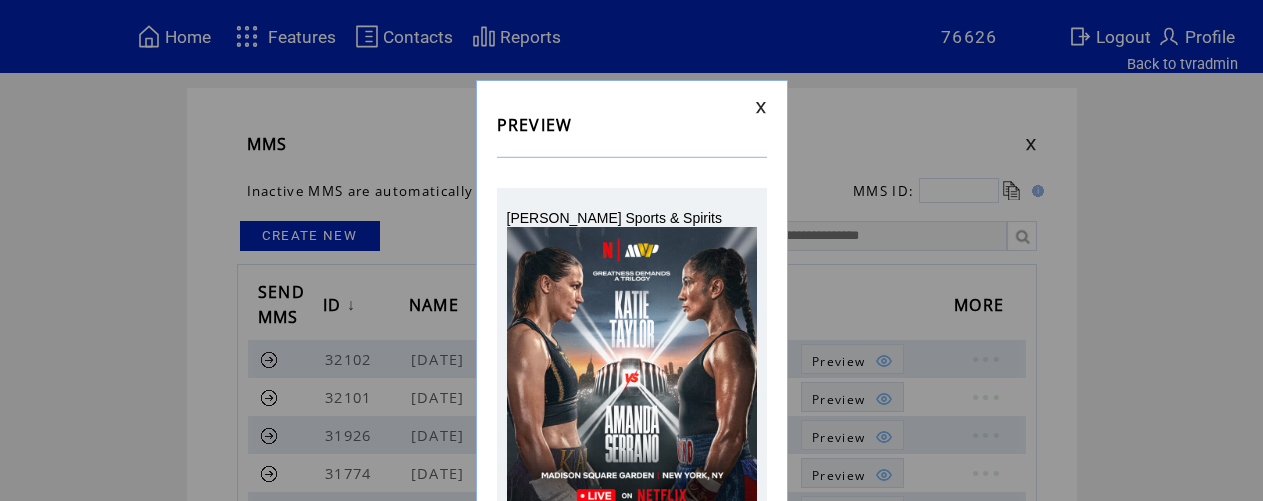 click at bounding box center [761, 107] 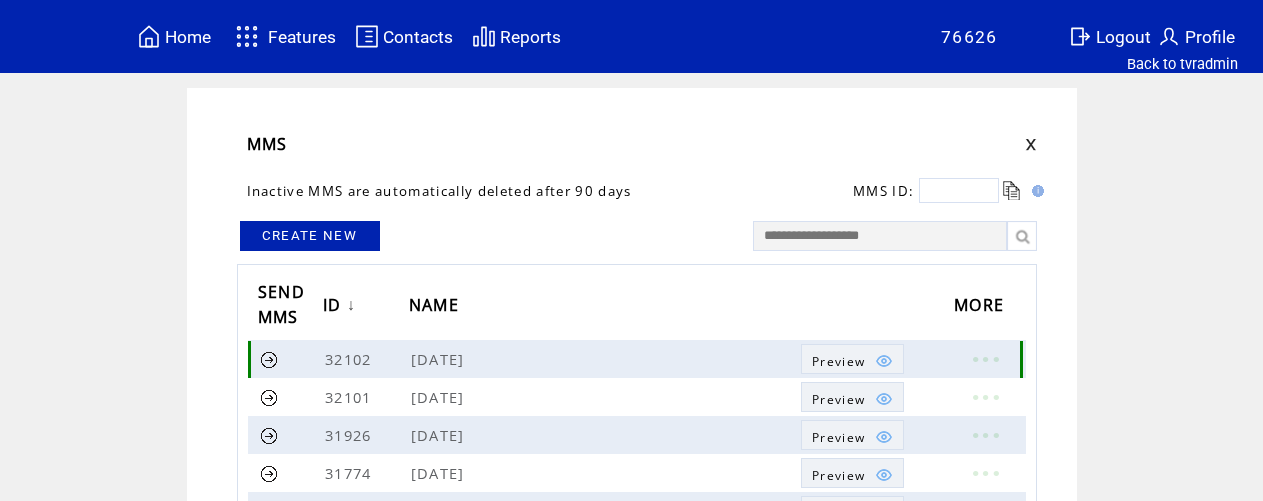 click at bounding box center (269, 359) 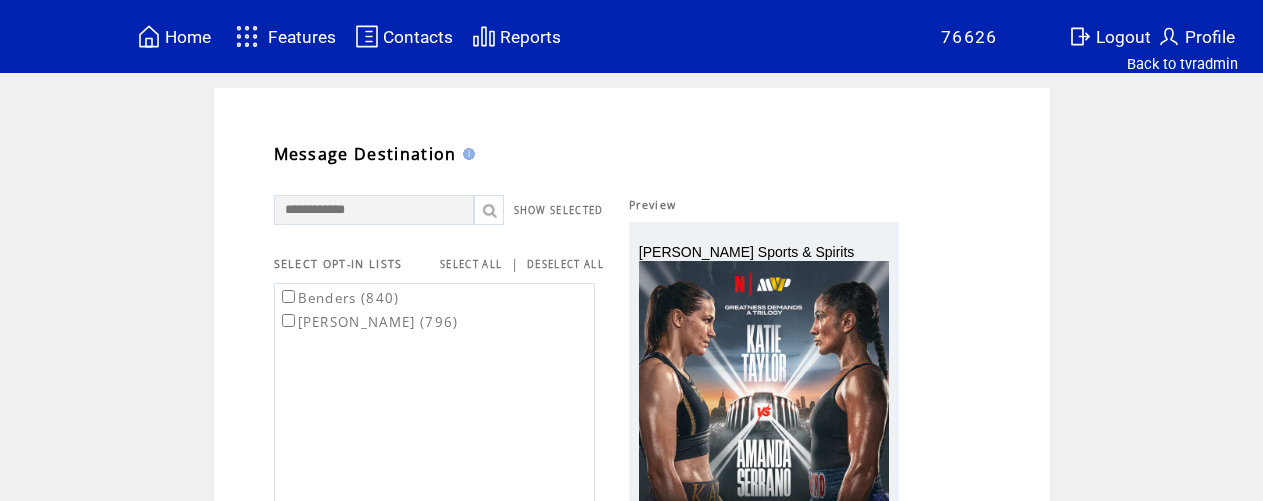 scroll, scrollTop: 0, scrollLeft: 0, axis: both 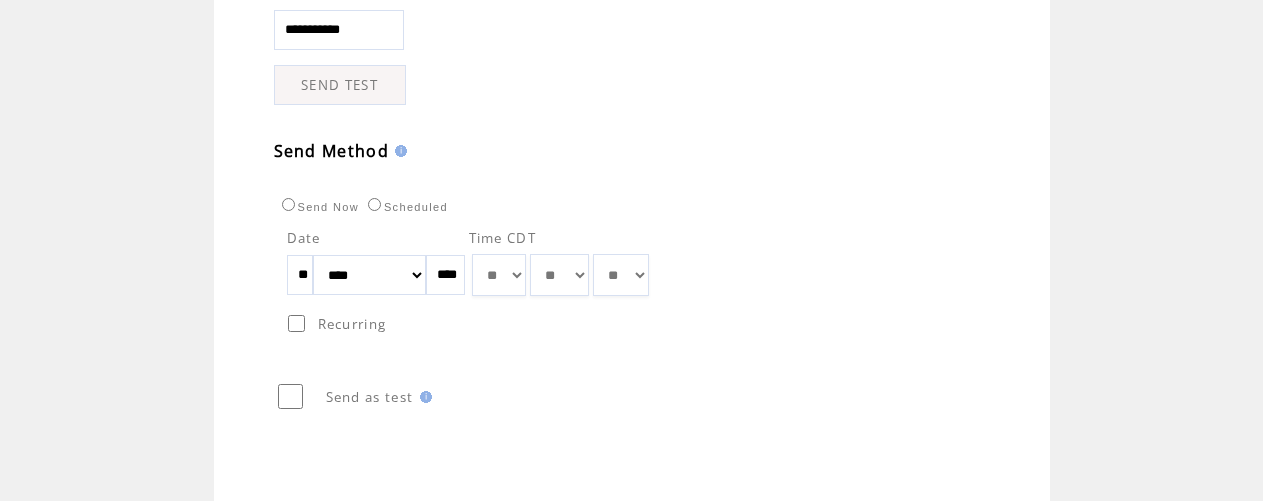 click on "**" at bounding box center (300, 275) 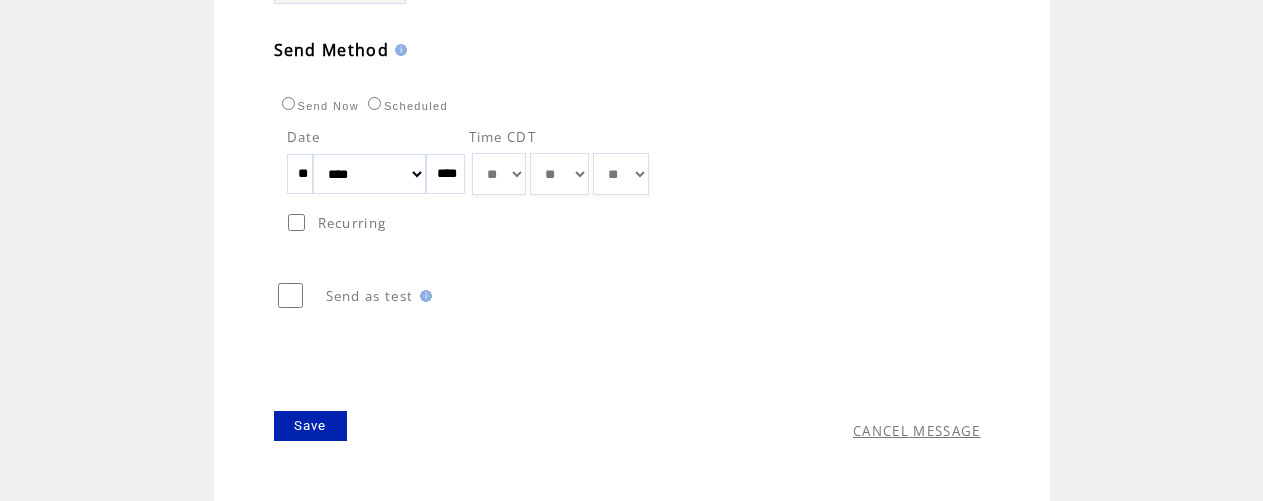 scroll, scrollTop: 764, scrollLeft: 0, axis: vertical 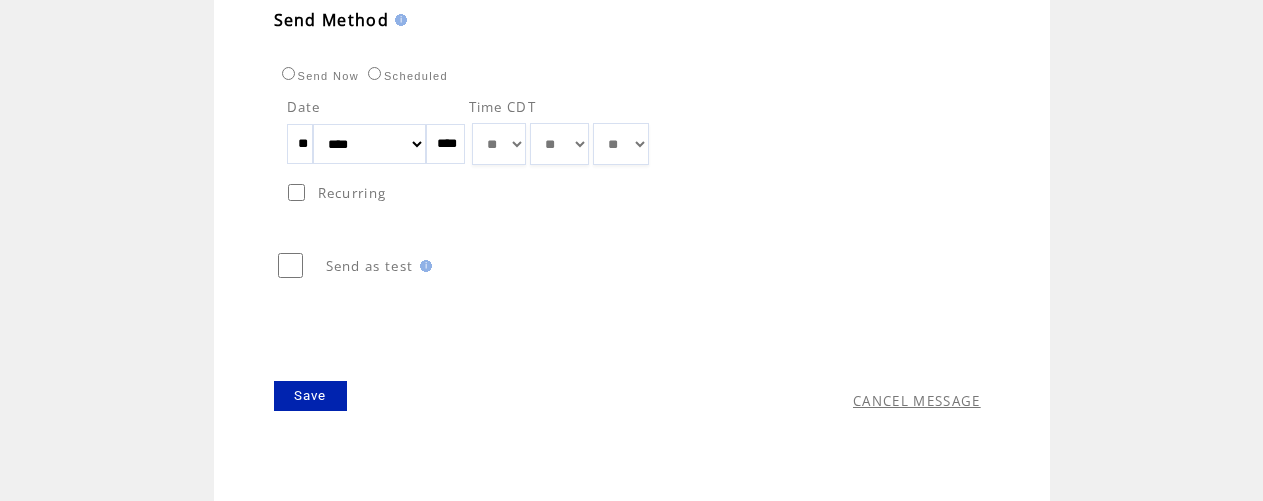 click on "Save" at bounding box center [310, 396] 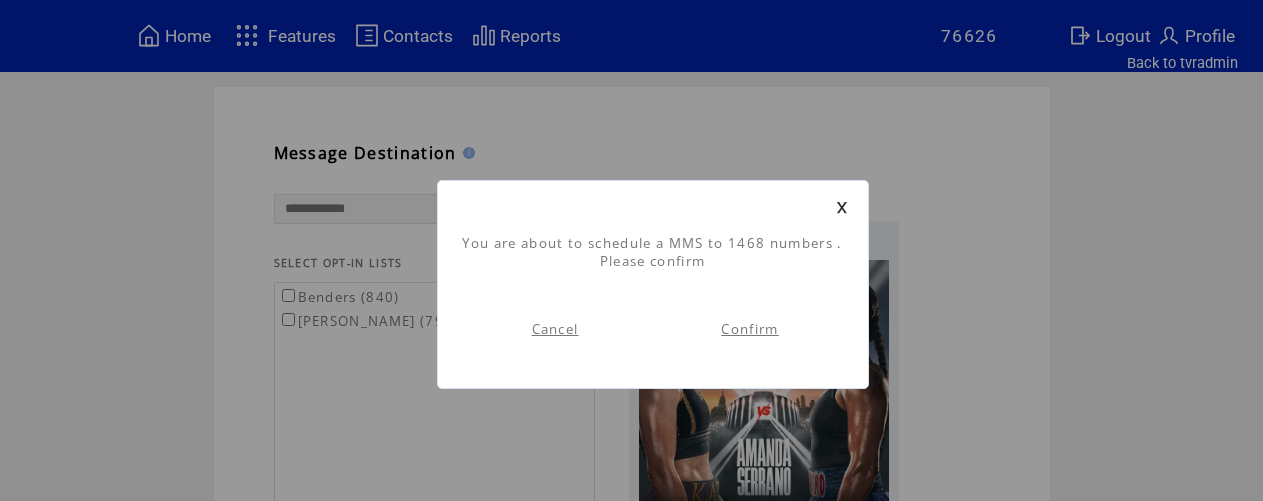 scroll, scrollTop: 1, scrollLeft: 0, axis: vertical 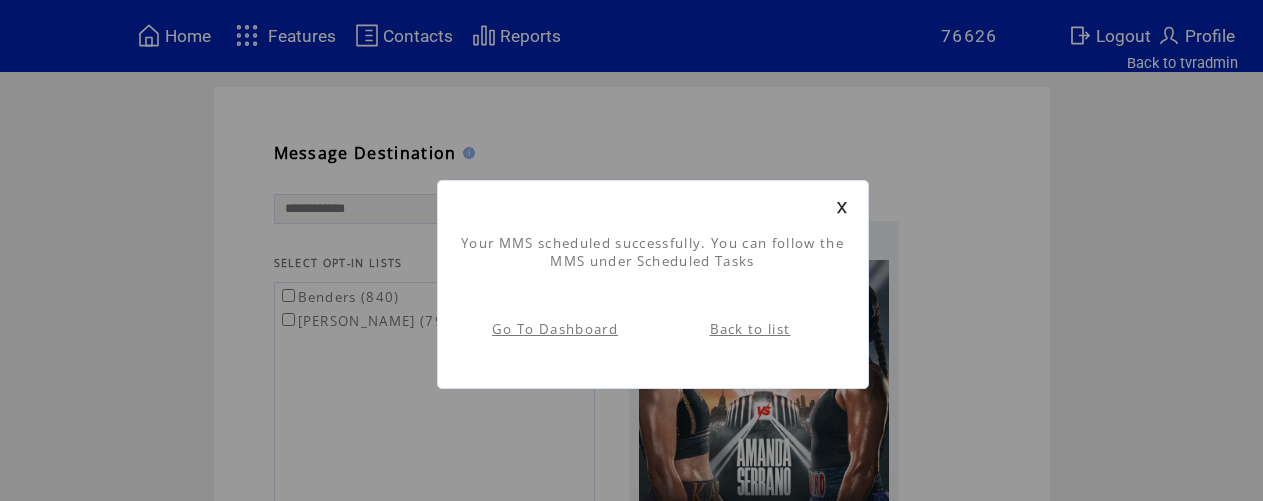 click on "Go To Dashboard" at bounding box center (555, 329) 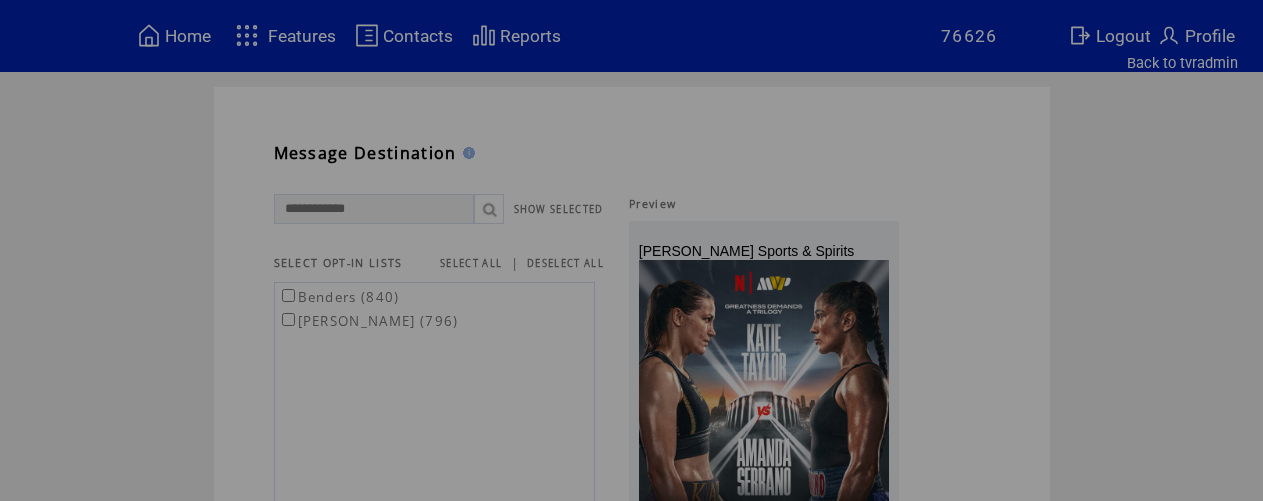 scroll, scrollTop: 0, scrollLeft: 0, axis: both 